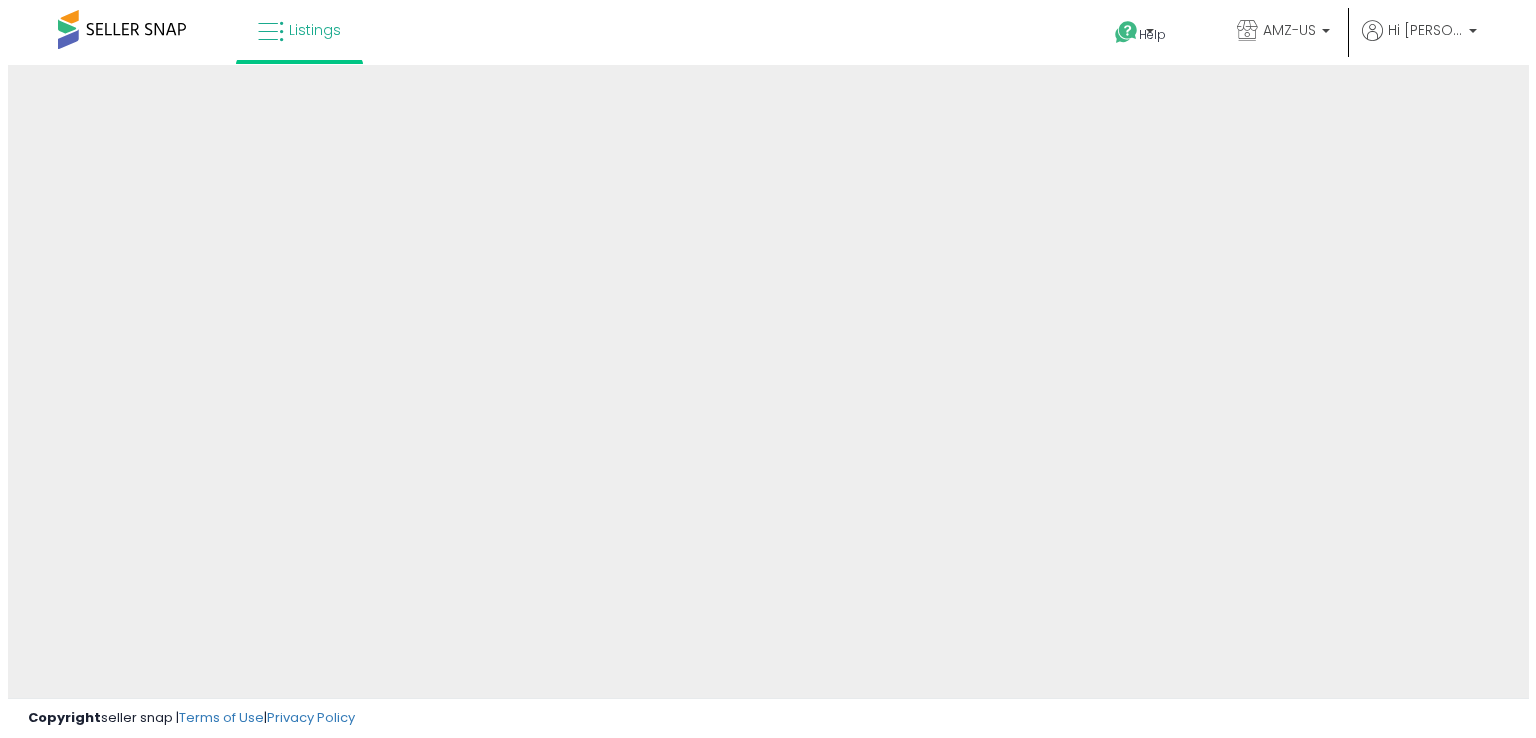 scroll, scrollTop: 0, scrollLeft: 0, axis: both 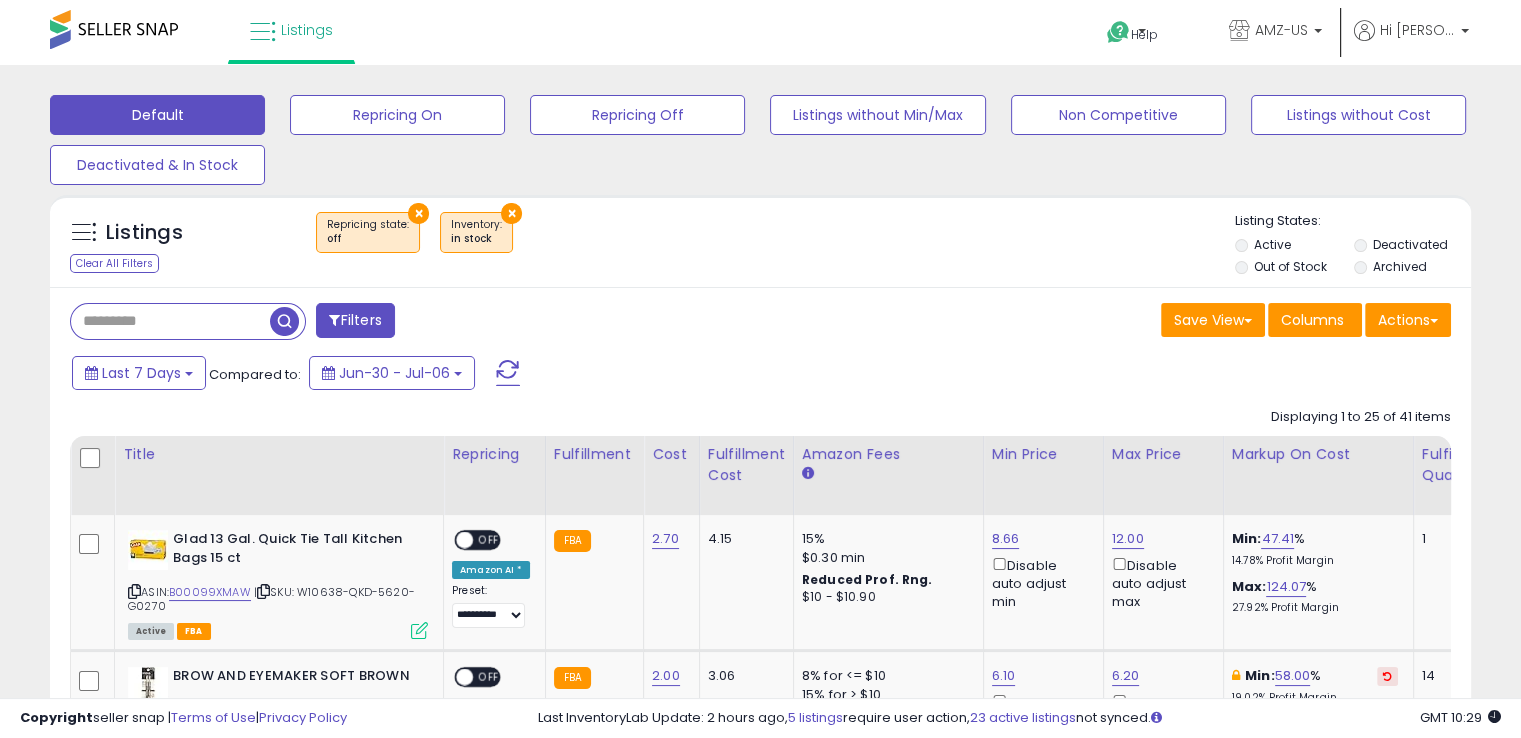 click on "×" at bounding box center (418, 213) 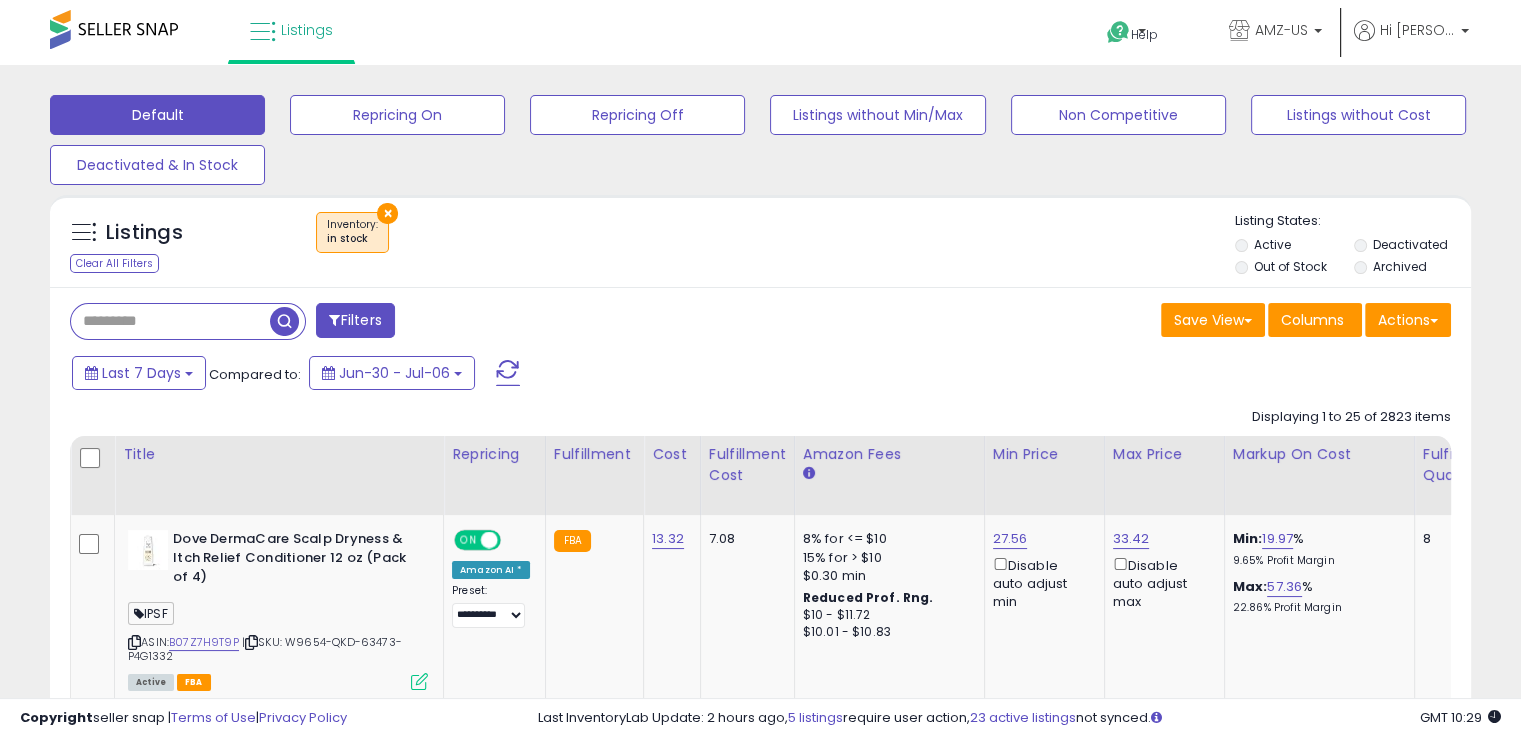click on "×" at bounding box center (387, 213) 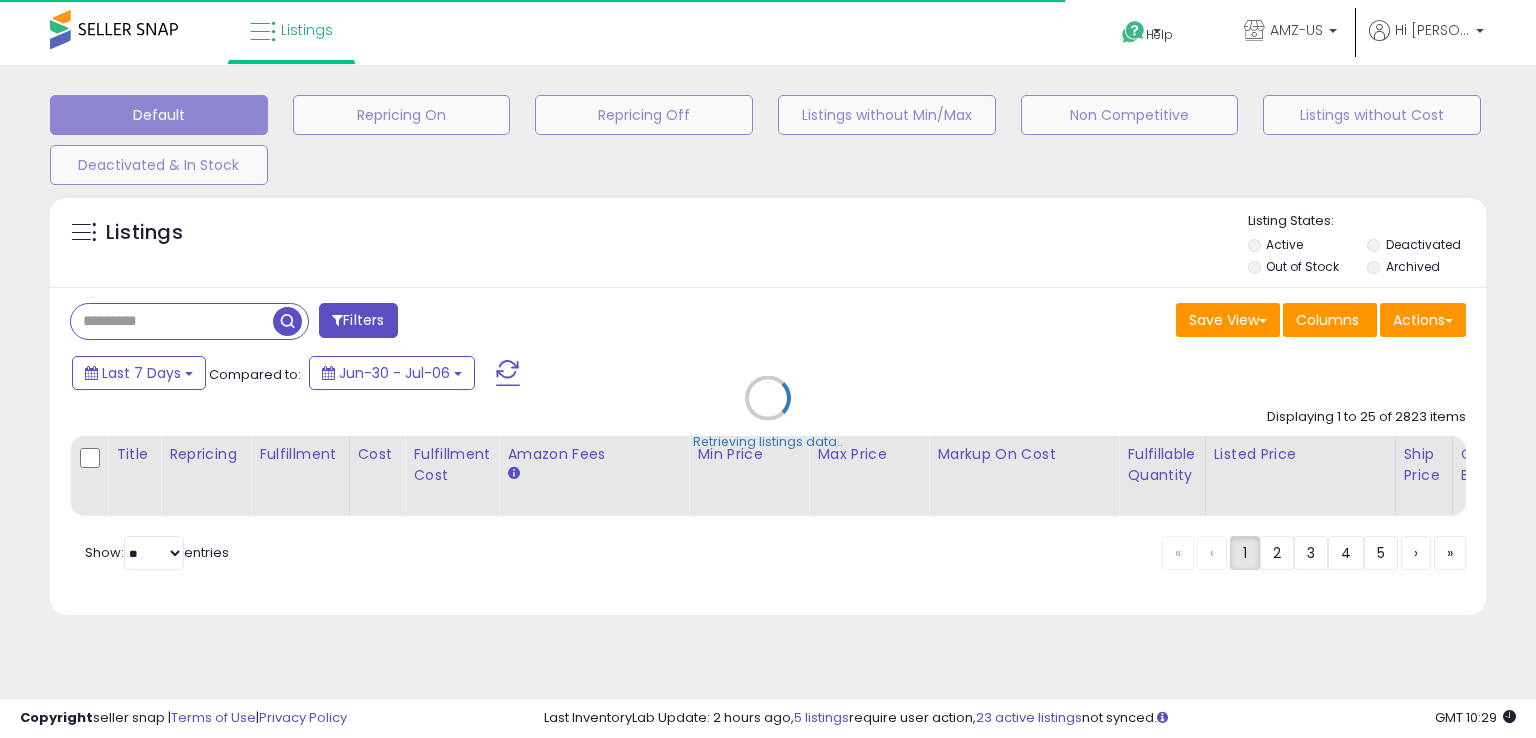 select on "*" 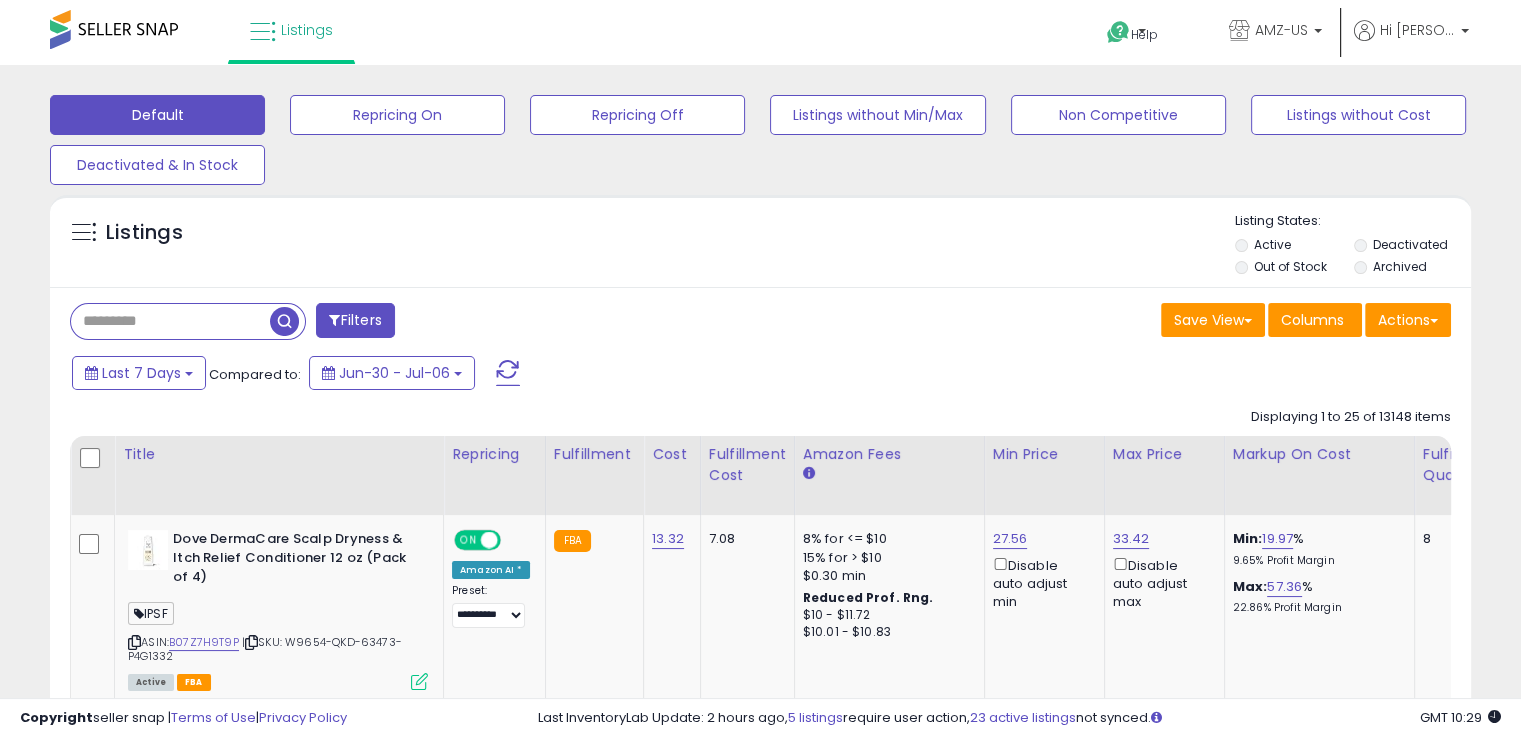 click on "Filters" at bounding box center [355, 320] 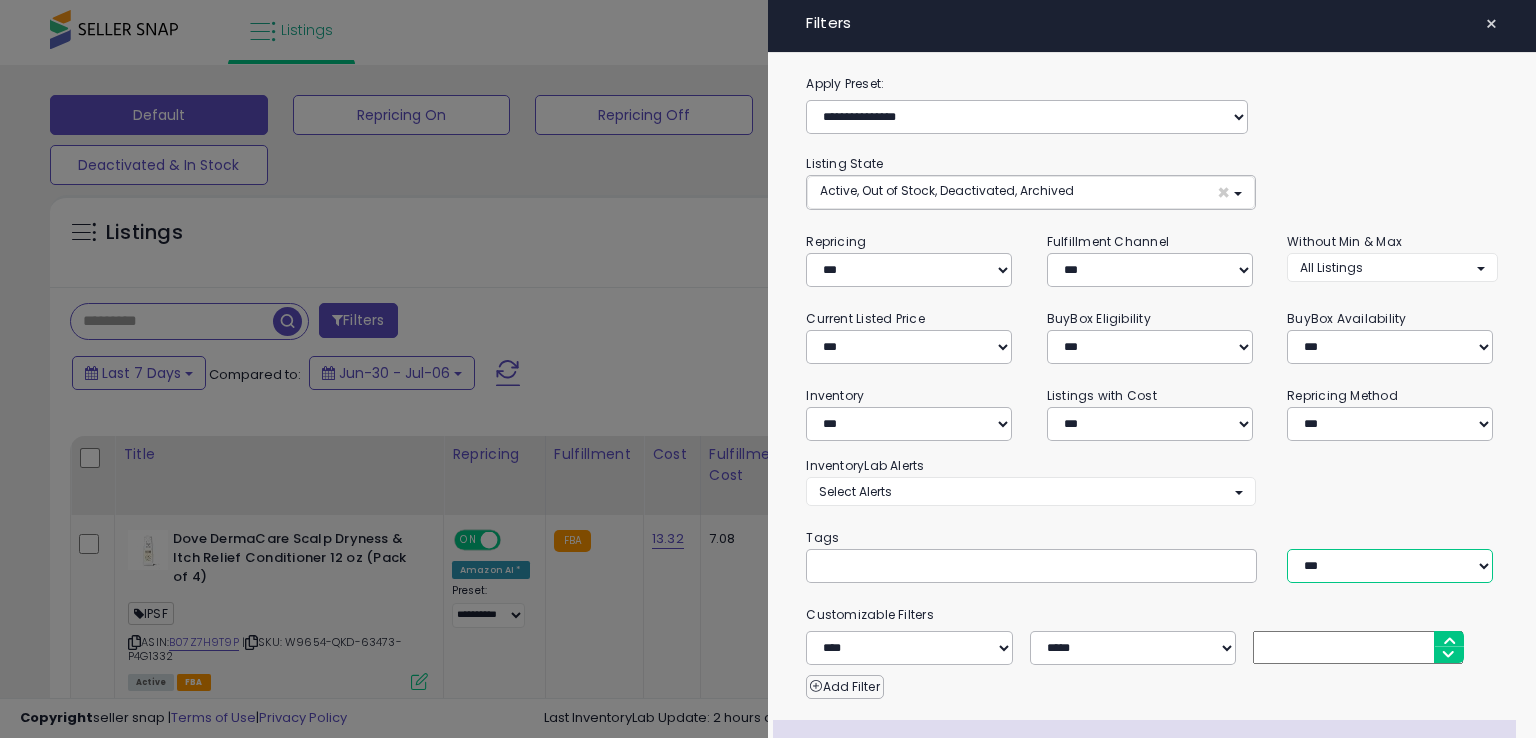 click on "***
***
****" at bounding box center [1390, 566] 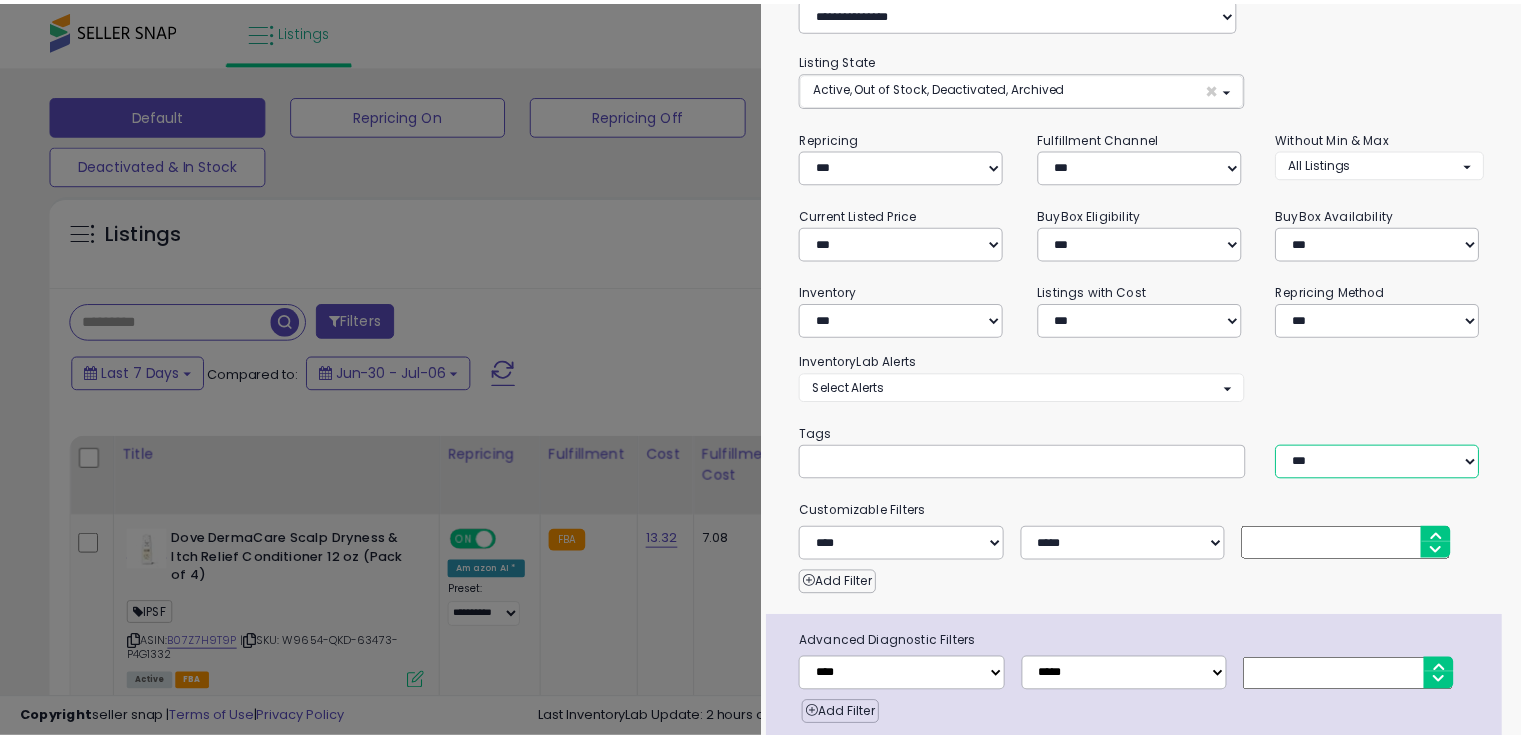 scroll, scrollTop: 176, scrollLeft: 0, axis: vertical 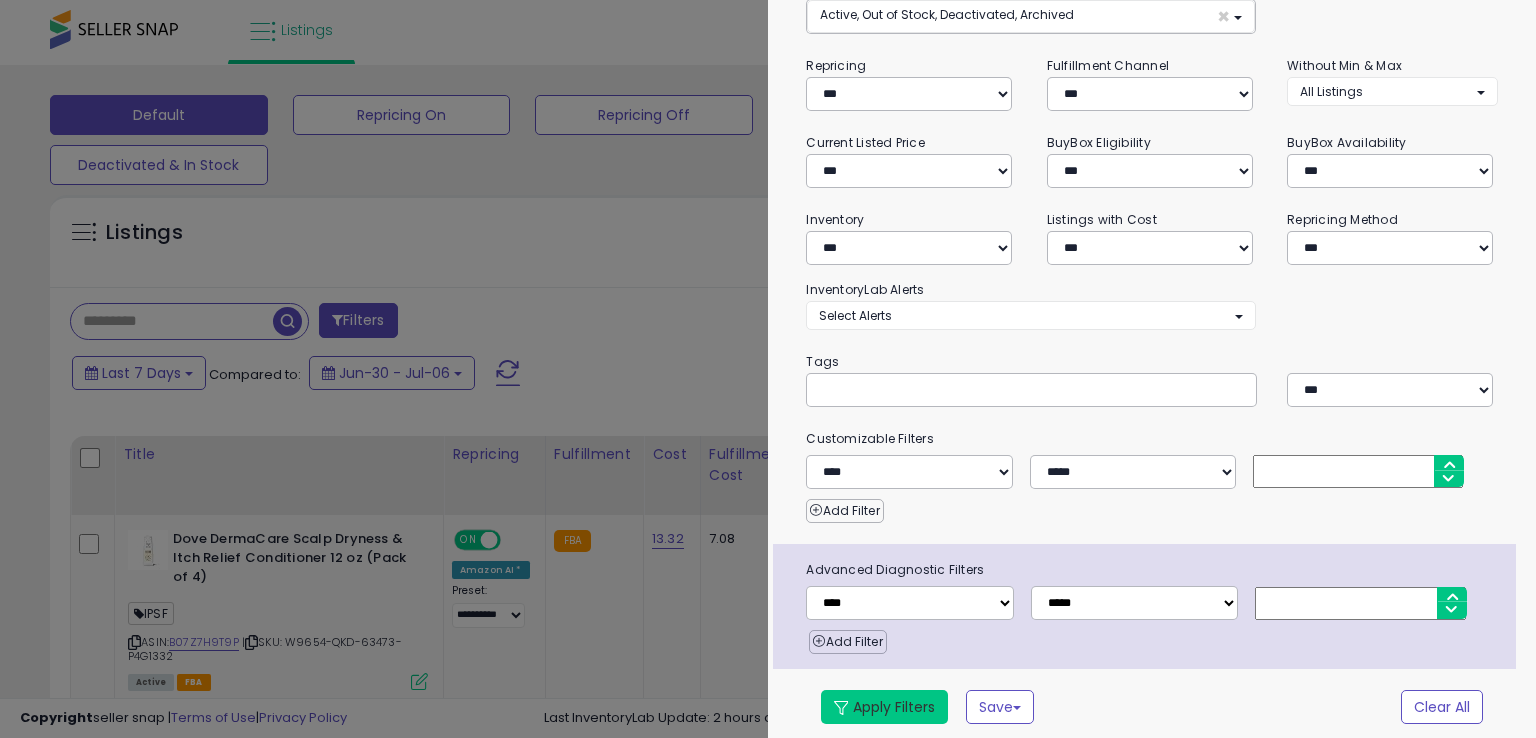 click on "Apply Filters" at bounding box center (884, 707) 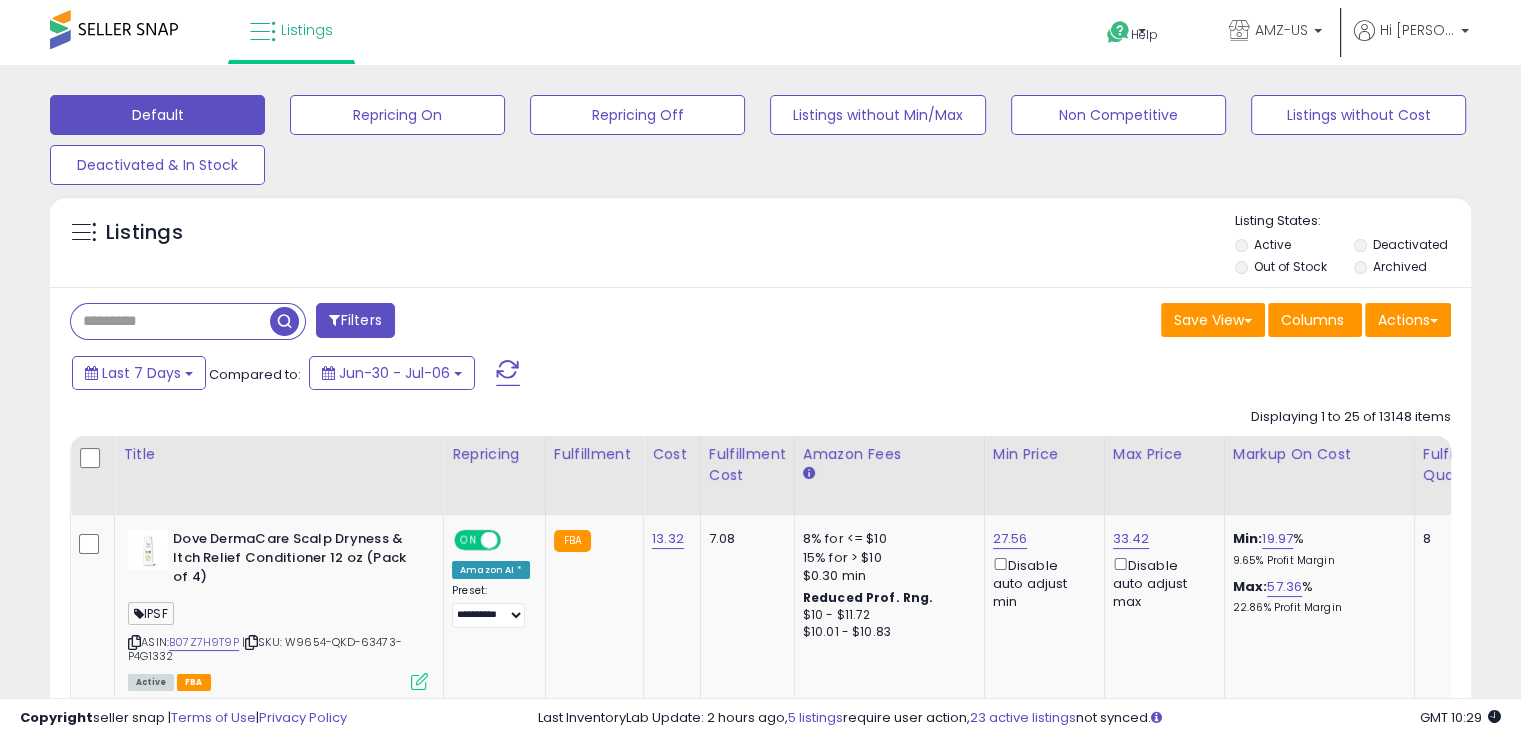 click at bounding box center [170, 321] 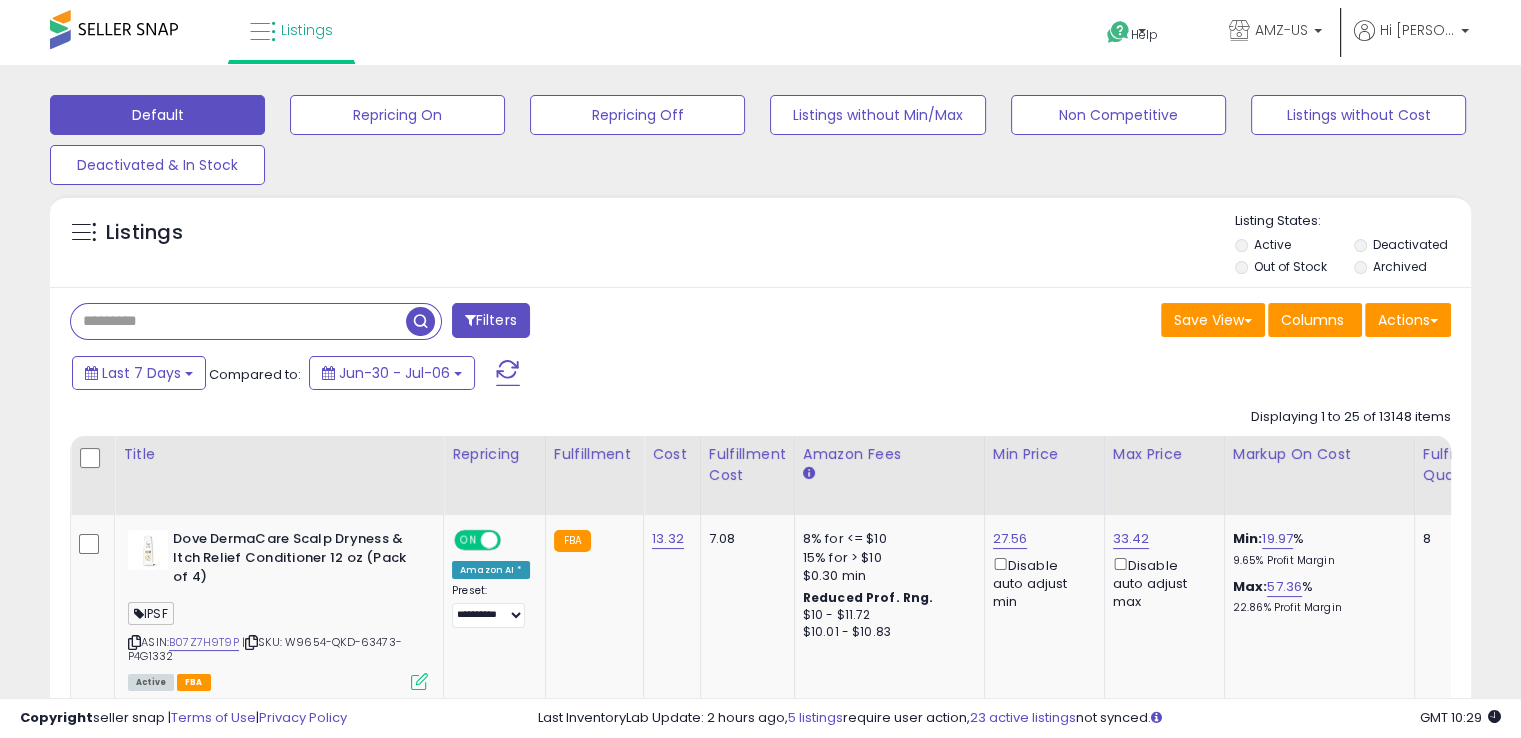 paste on "**********" 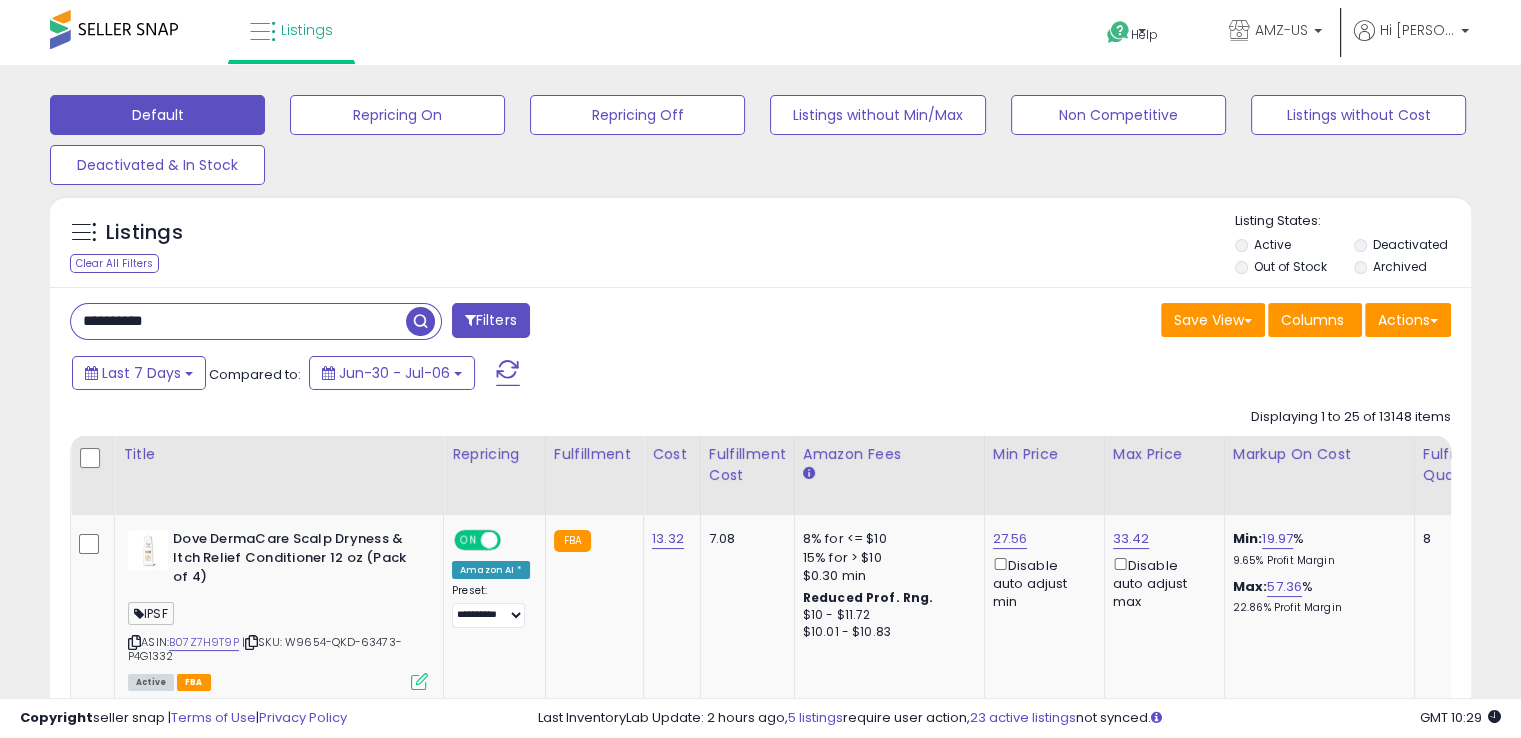 type on "**********" 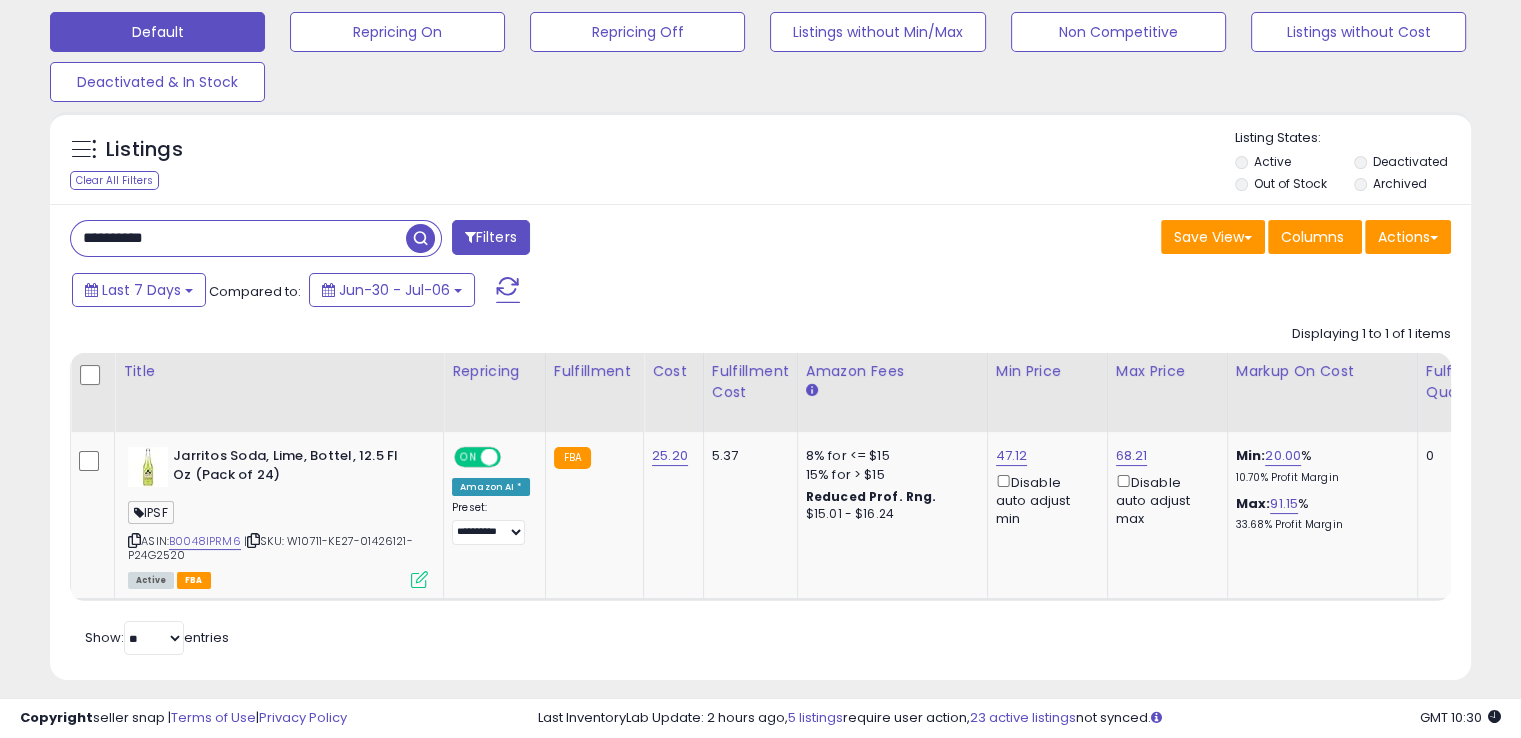 scroll, scrollTop: 157, scrollLeft: 0, axis: vertical 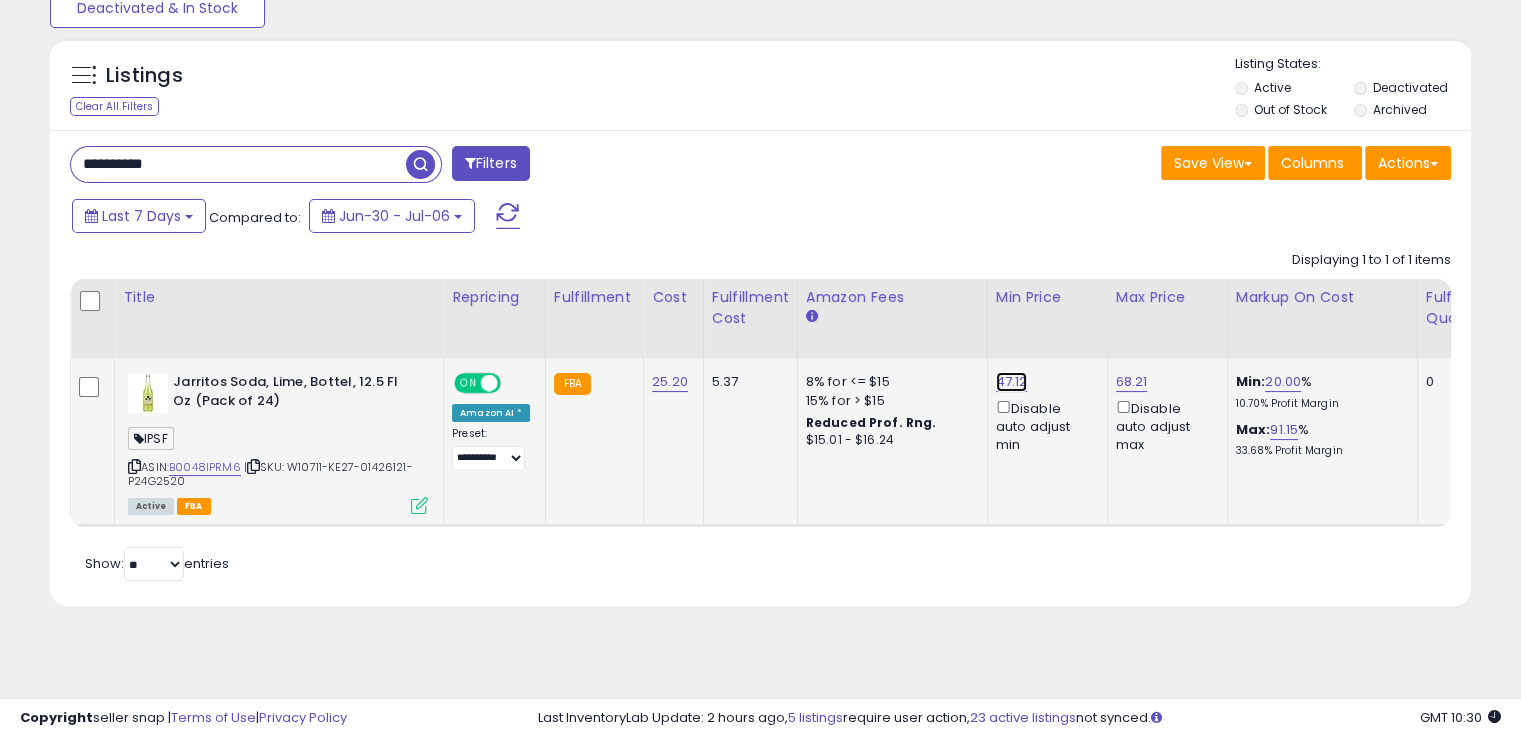 click on "47.12" at bounding box center (1012, 382) 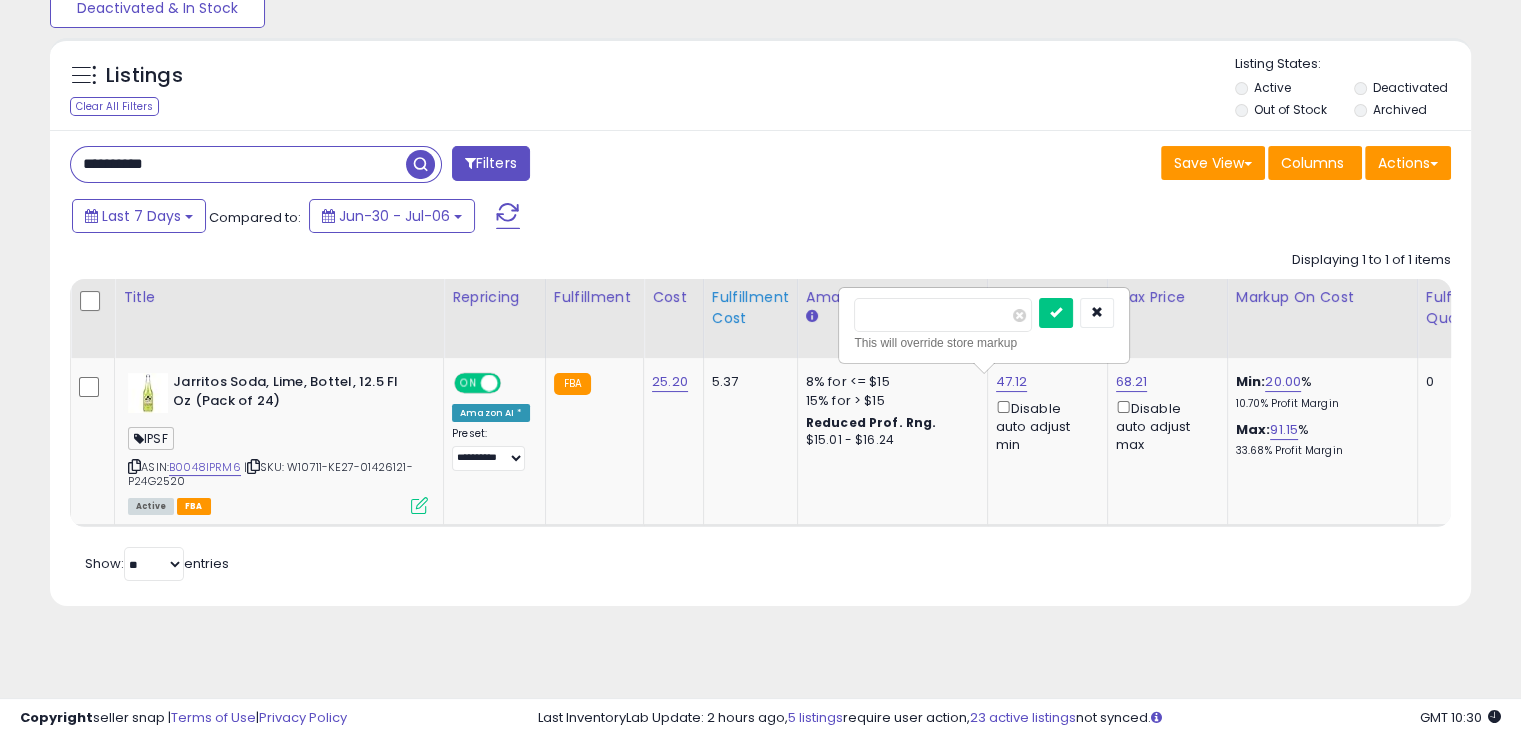 drag, startPoint x: 931, startPoint y: 317, endPoint x: 712, endPoint y: 325, distance: 219.14607 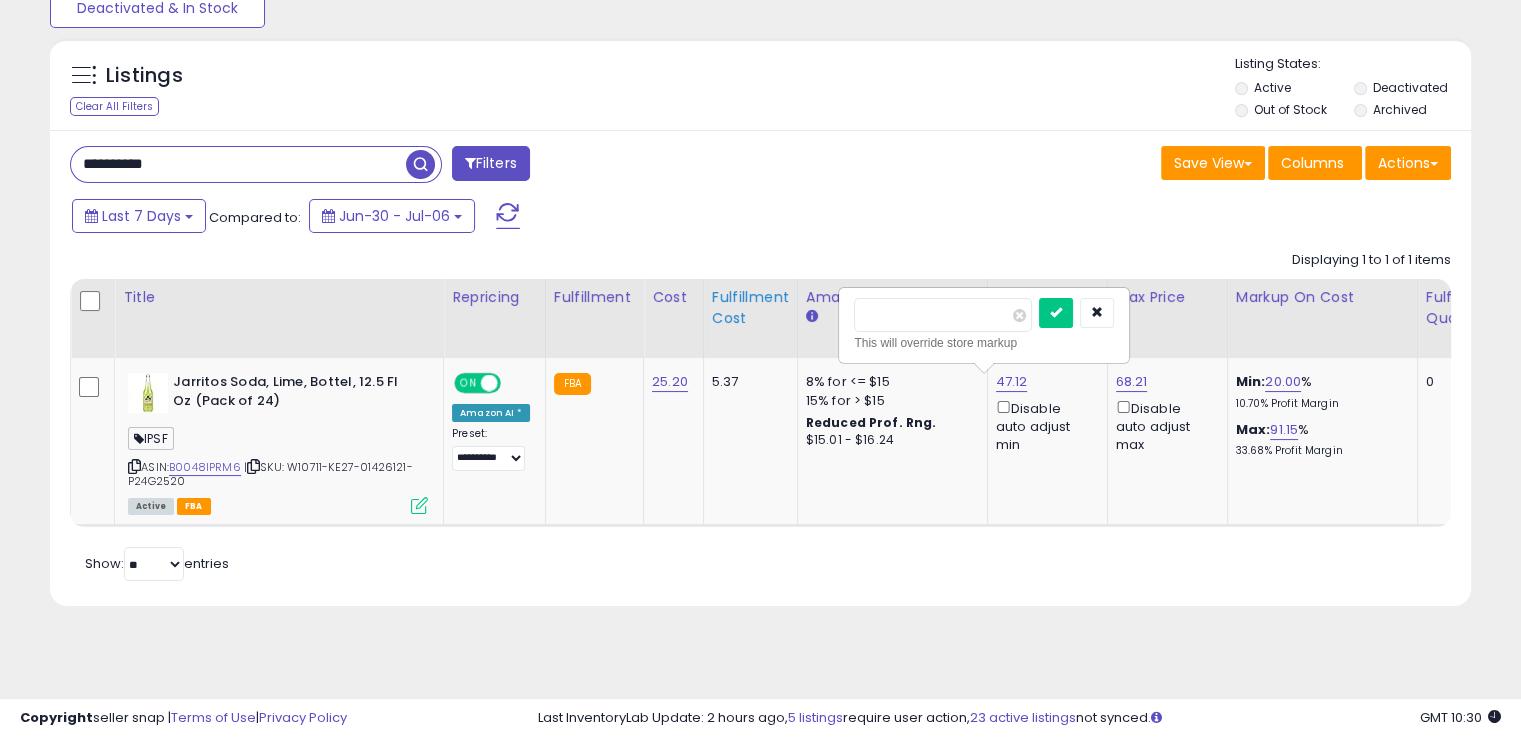 type on "*" 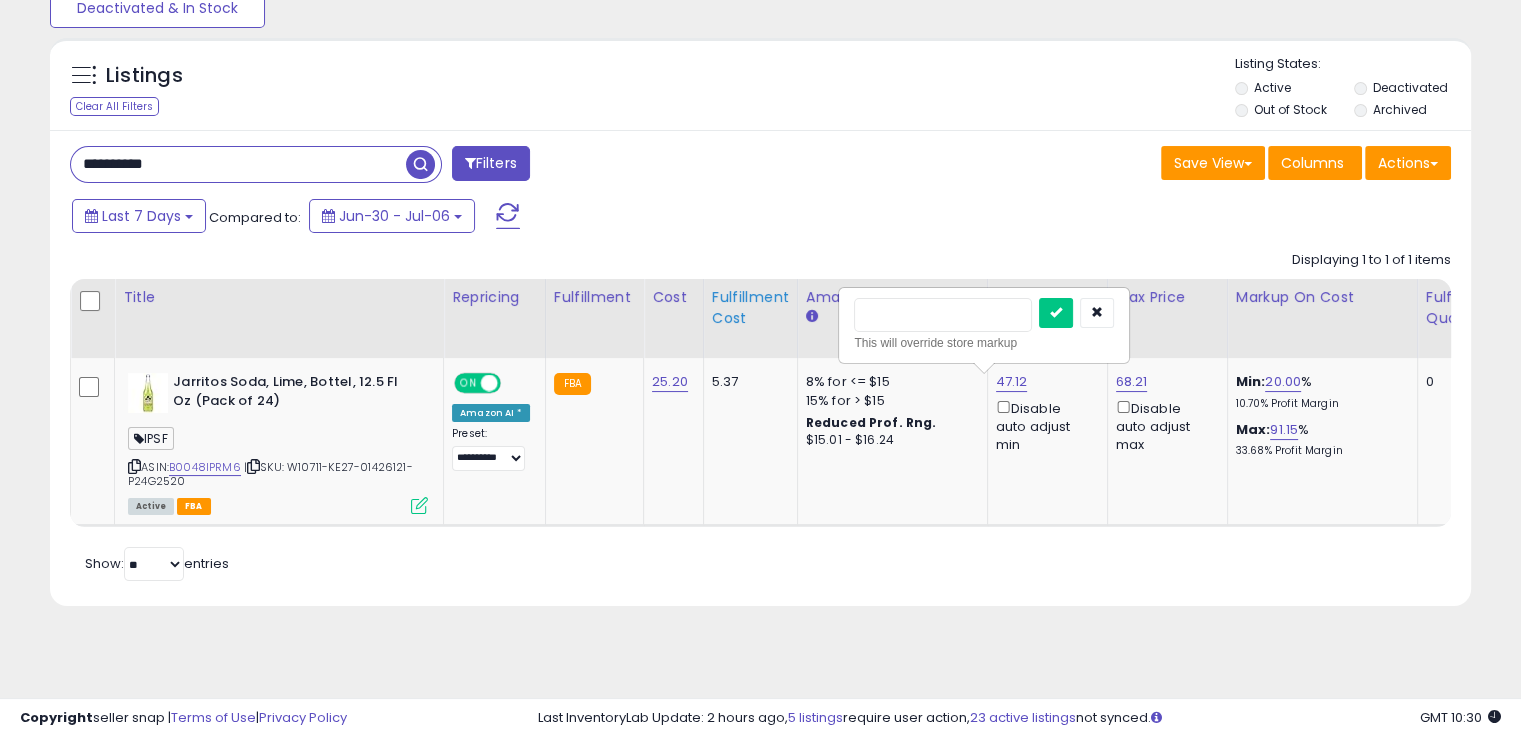 type on "**" 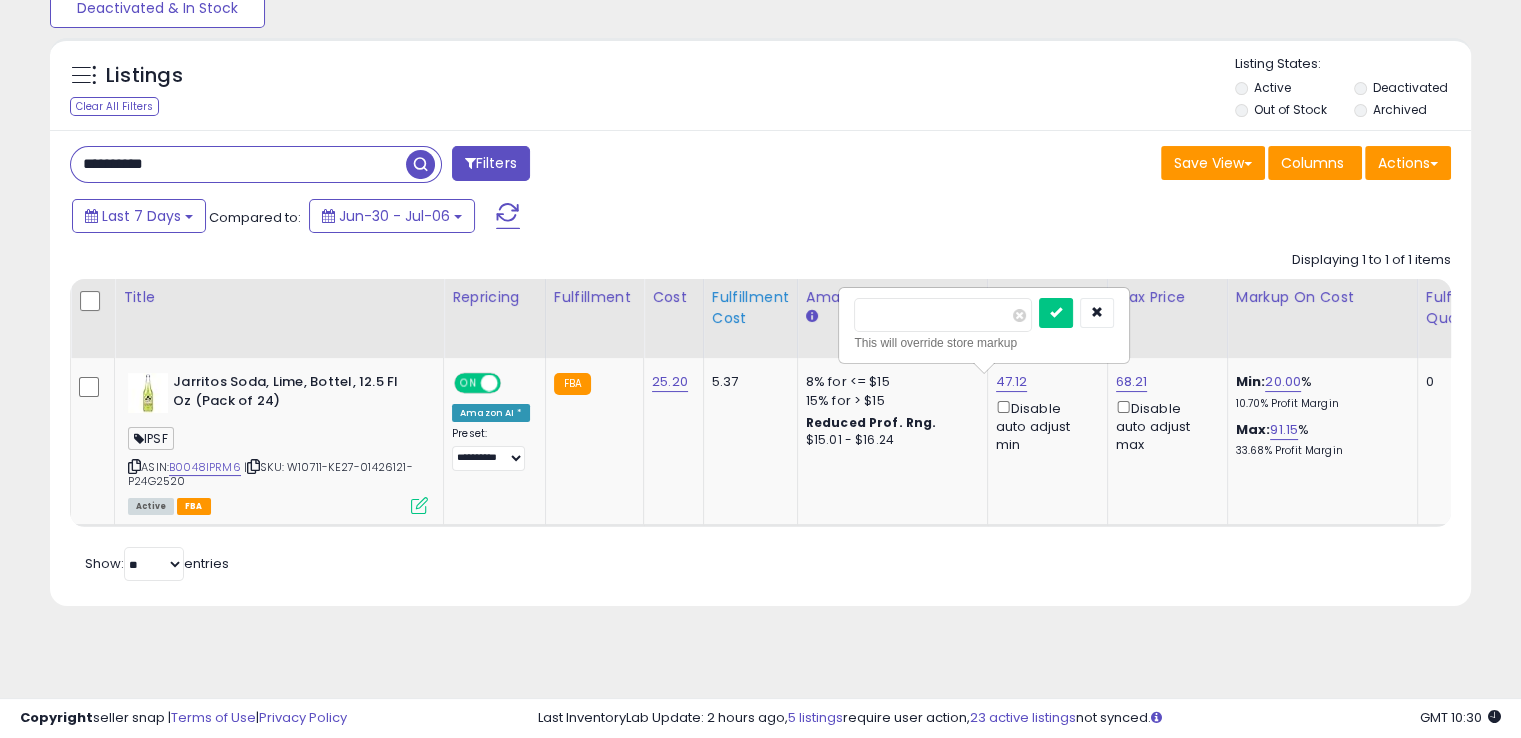 click at bounding box center [1056, 313] 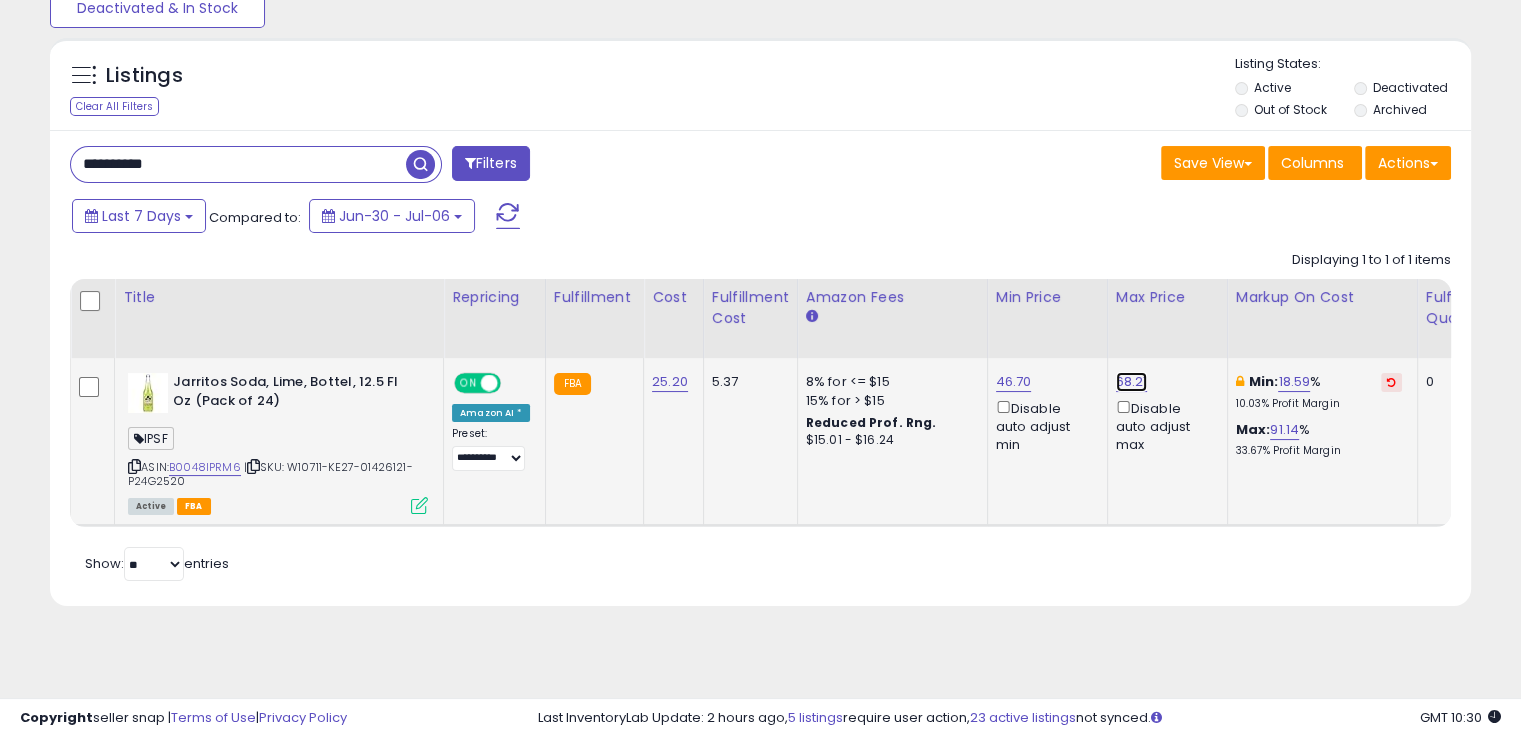 click on "68.21" at bounding box center (1132, 382) 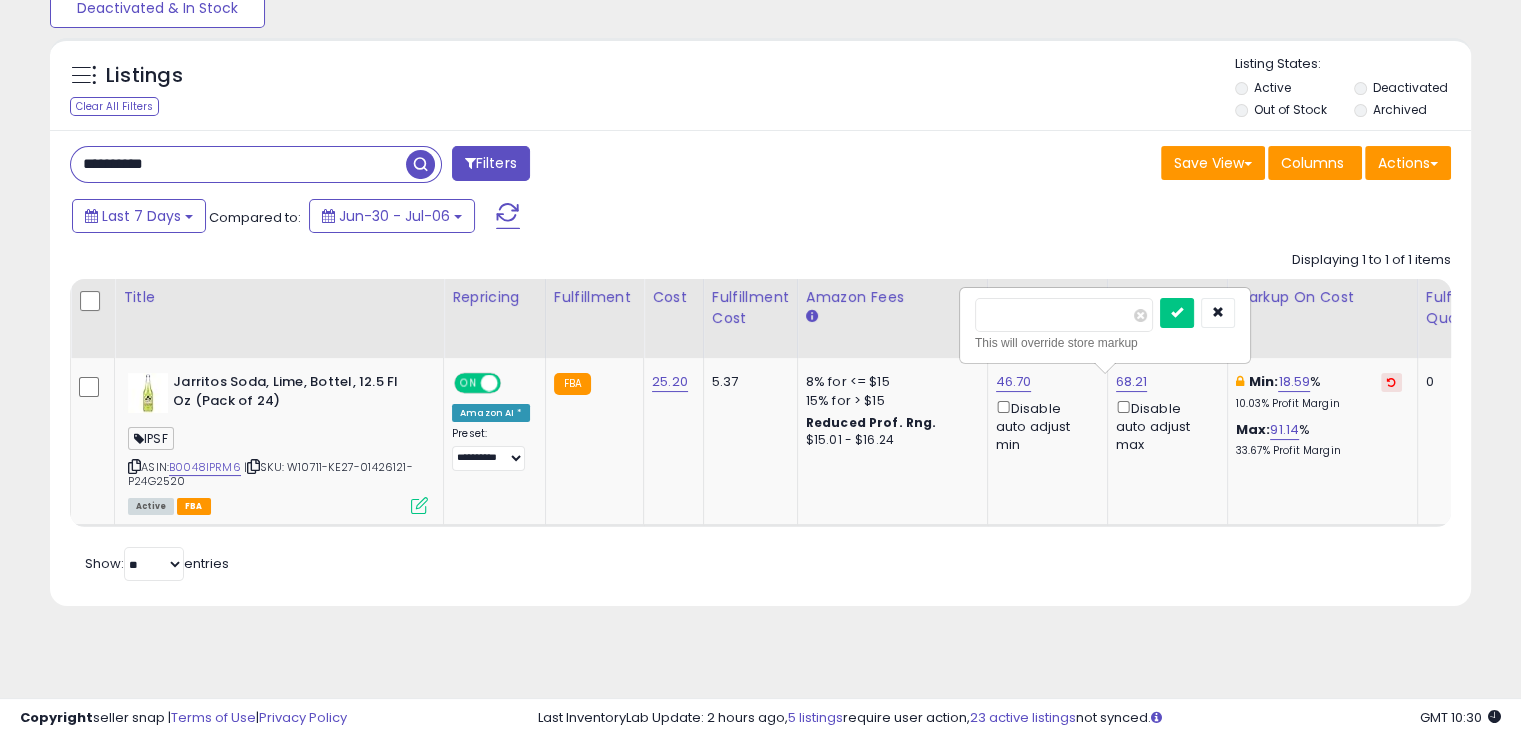 drag, startPoint x: 1068, startPoint y: 323, endPoint x: 886, endPoint y: 316, distance: 182.13457 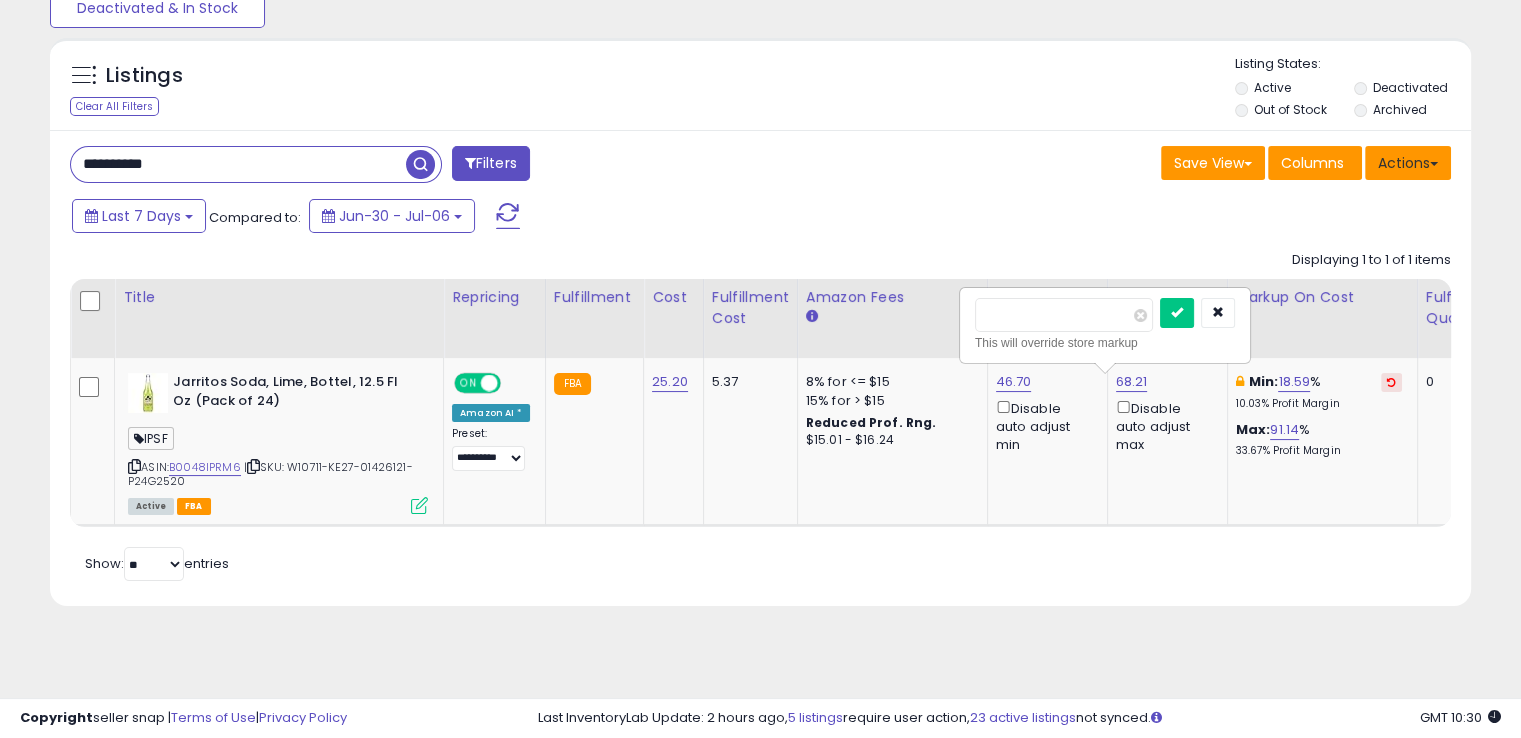 type on "**" 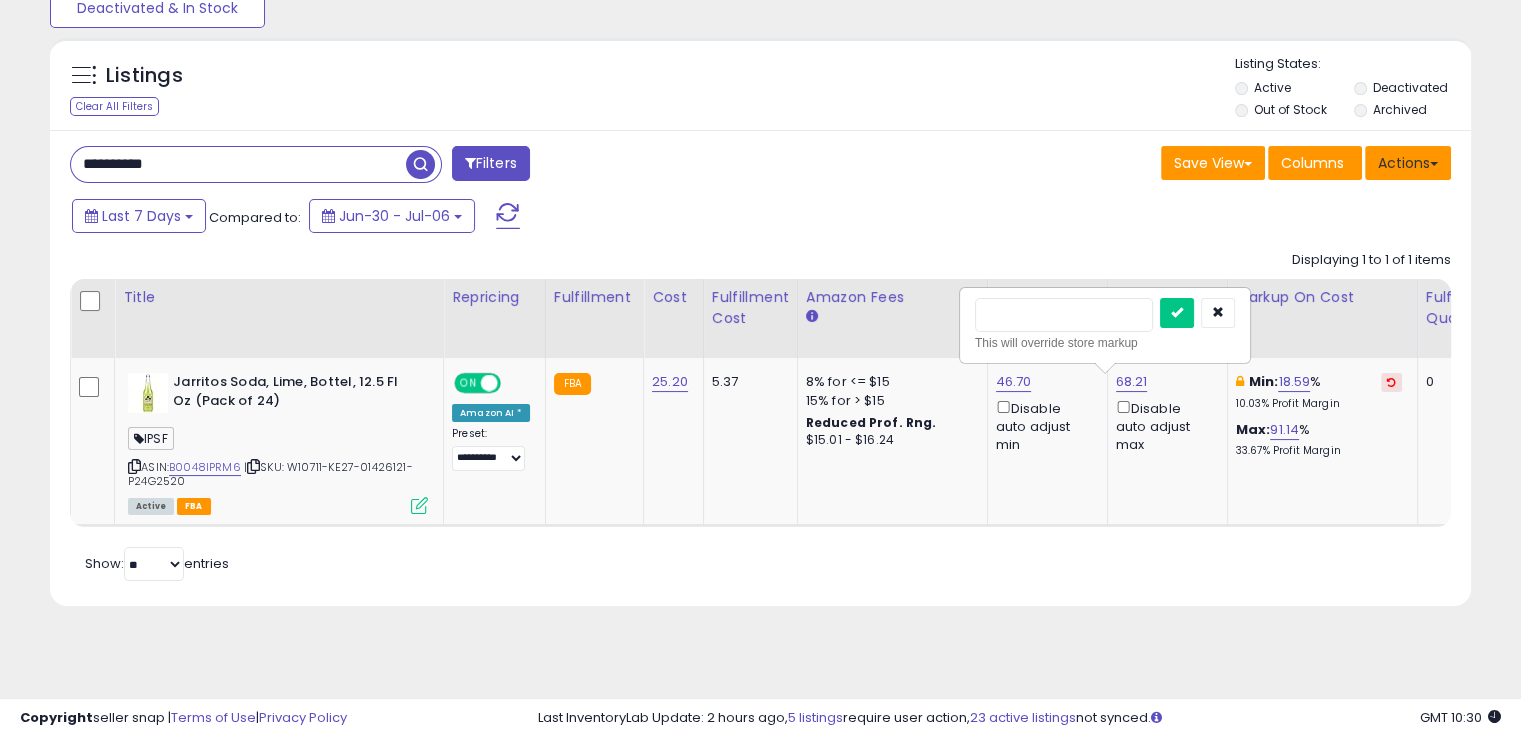 type on "*****" 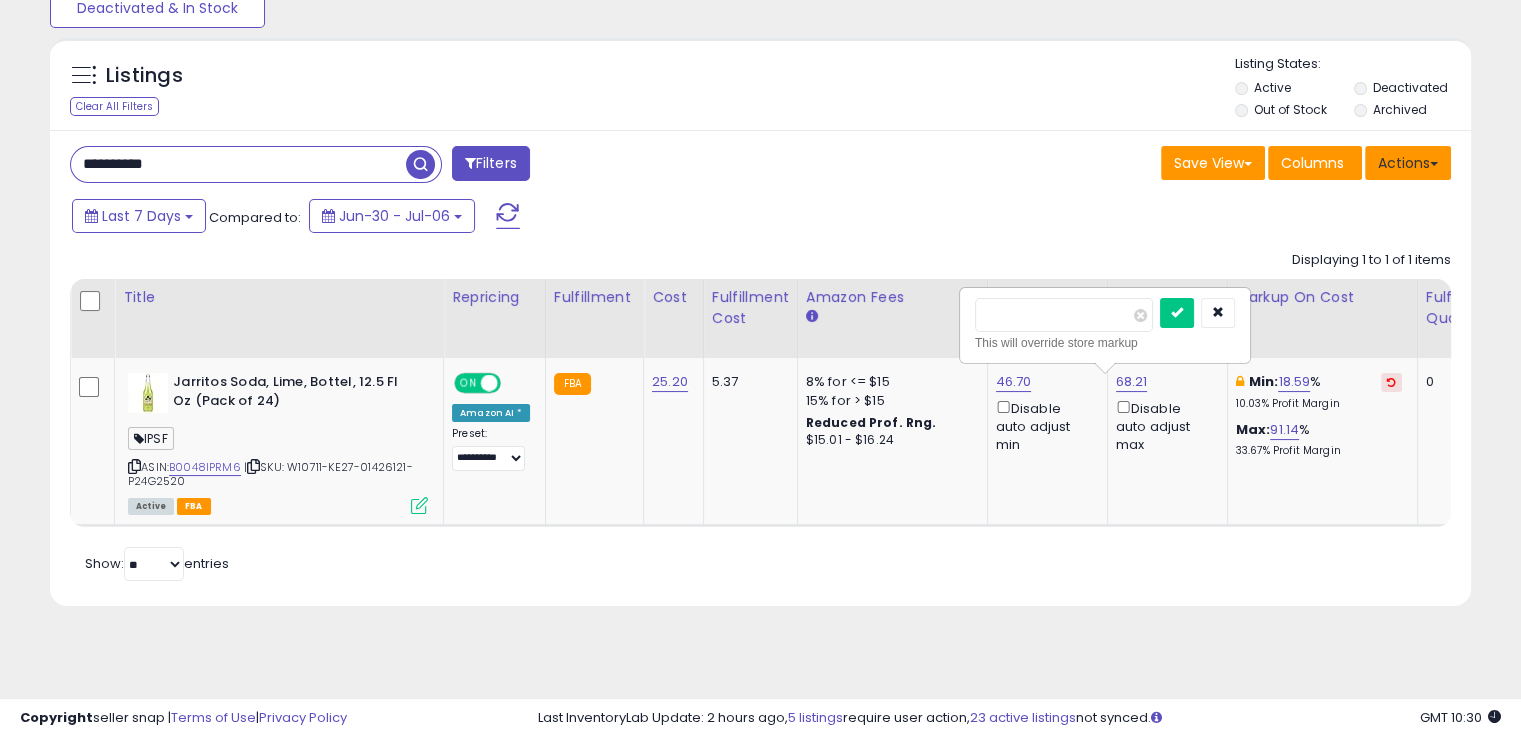 click at bounding box center (1177, 313) 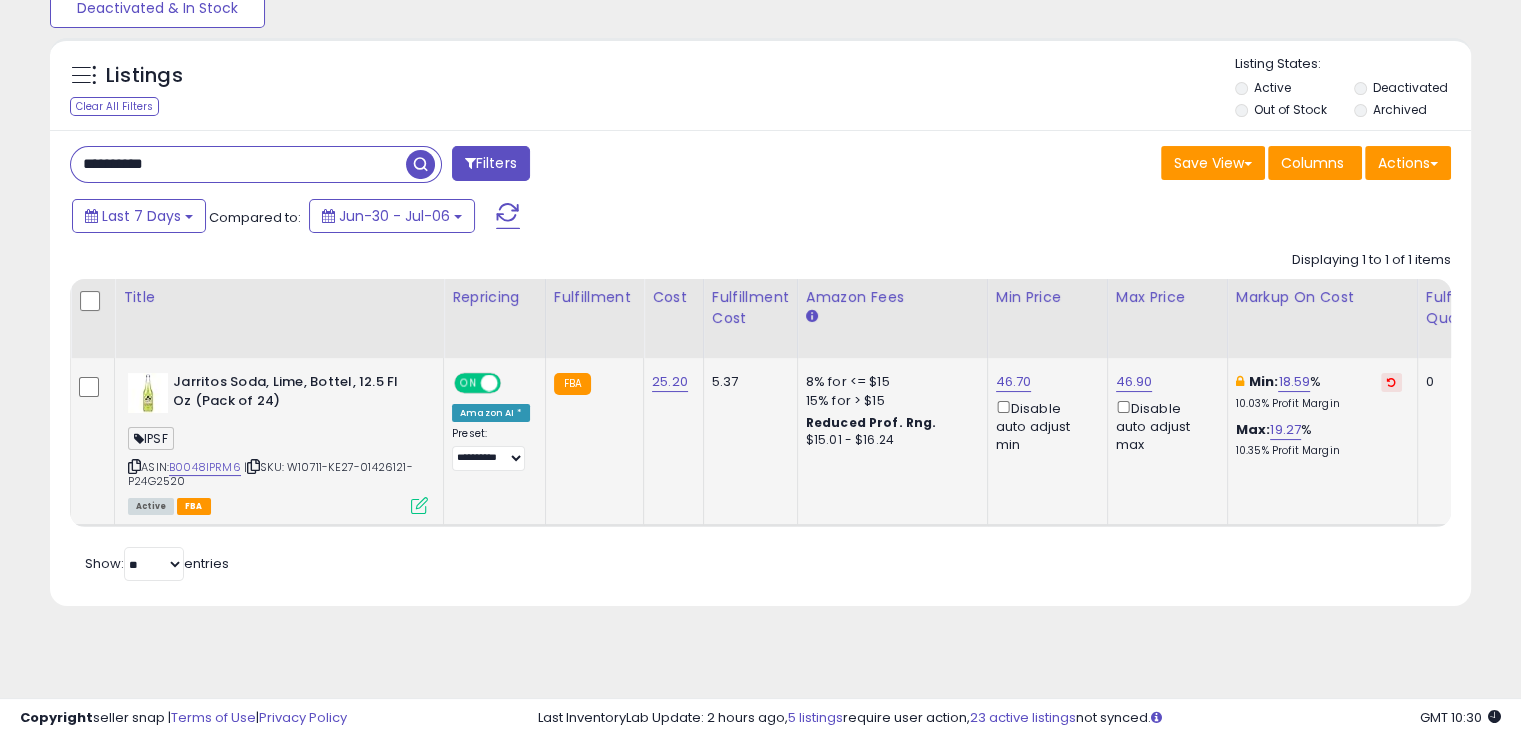 click on "ON" at bounding box center (468, 383) 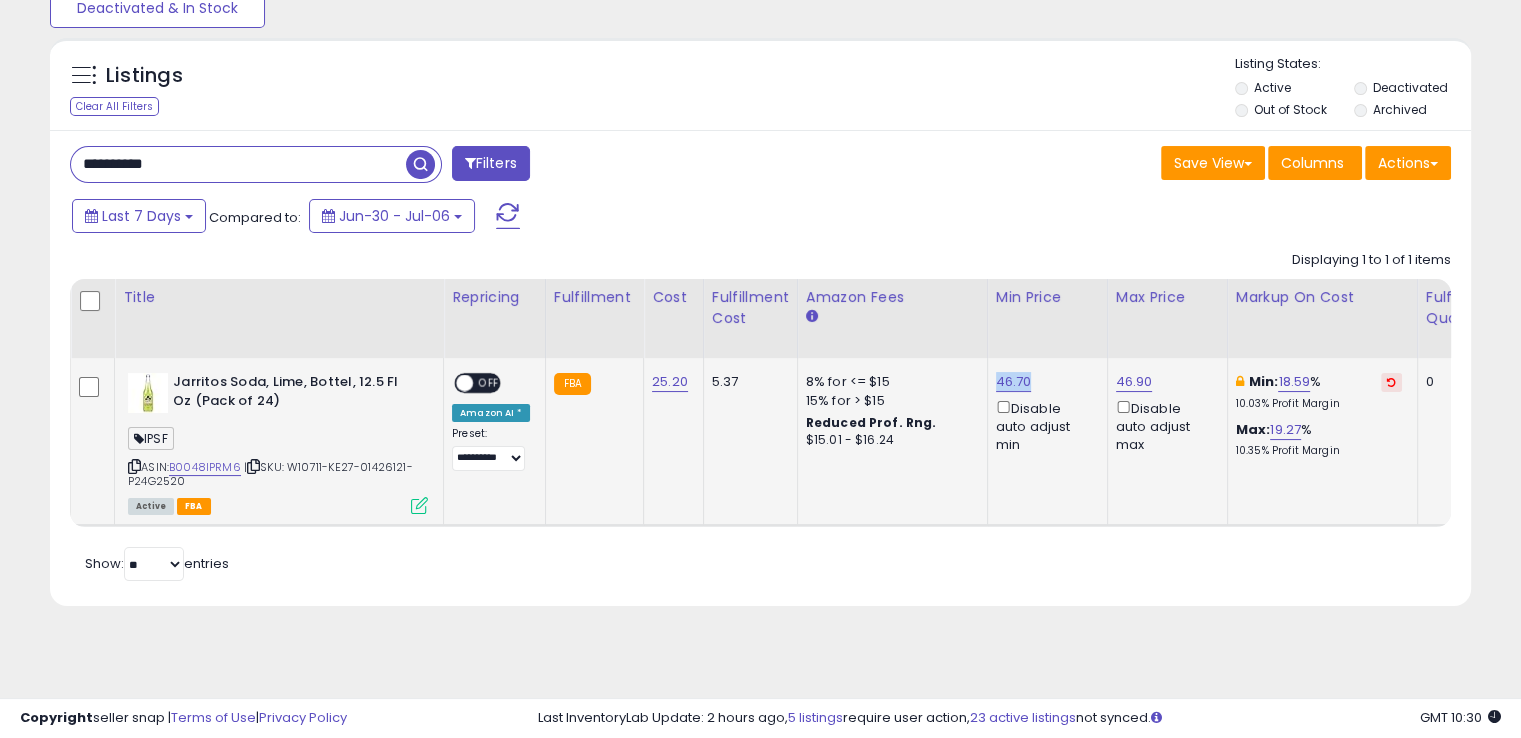 drag, startPoint x: 1029, startPoint y: 373, endPoint x: 984, endPoint y: 369, distance: 45.17743 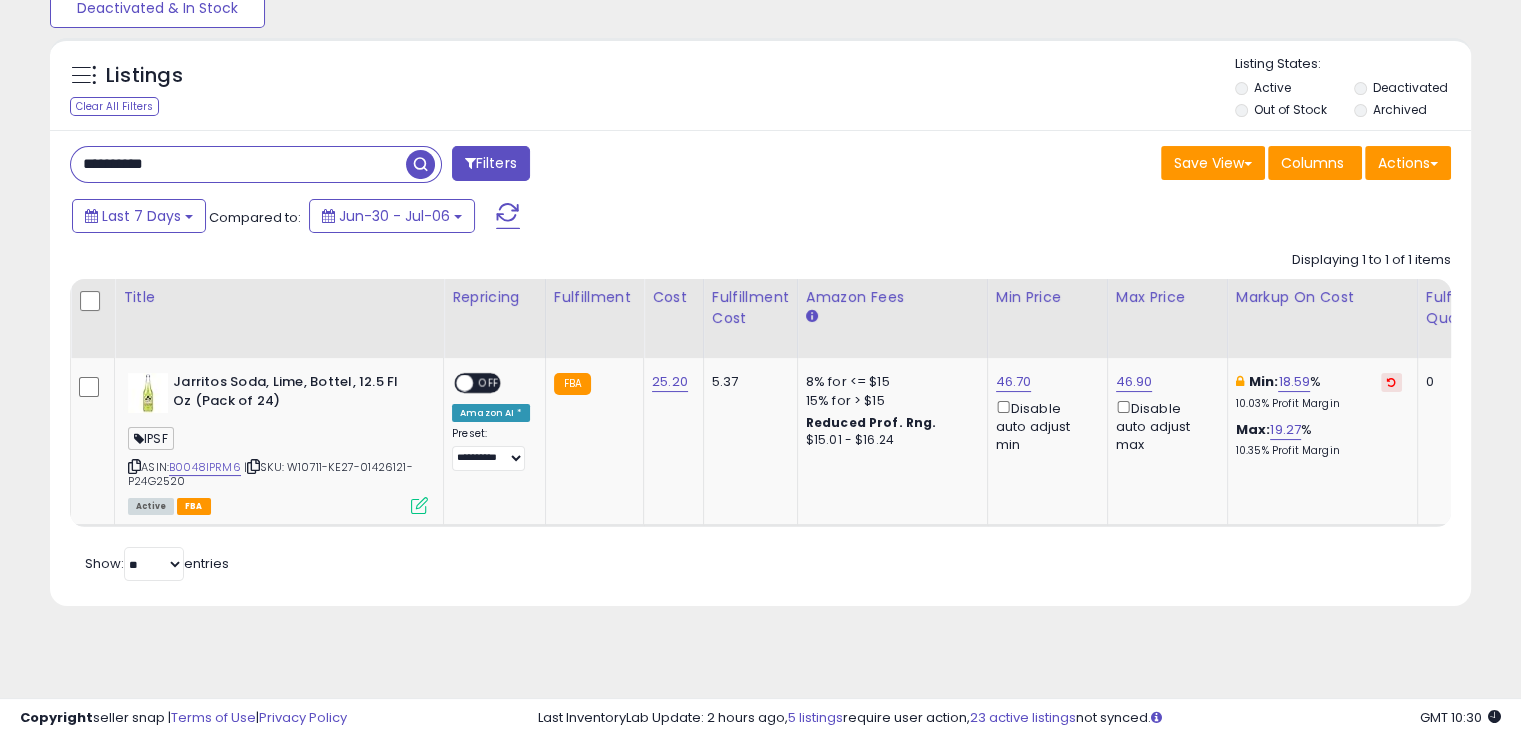 click on "**********" at bounding box center (238, 164) 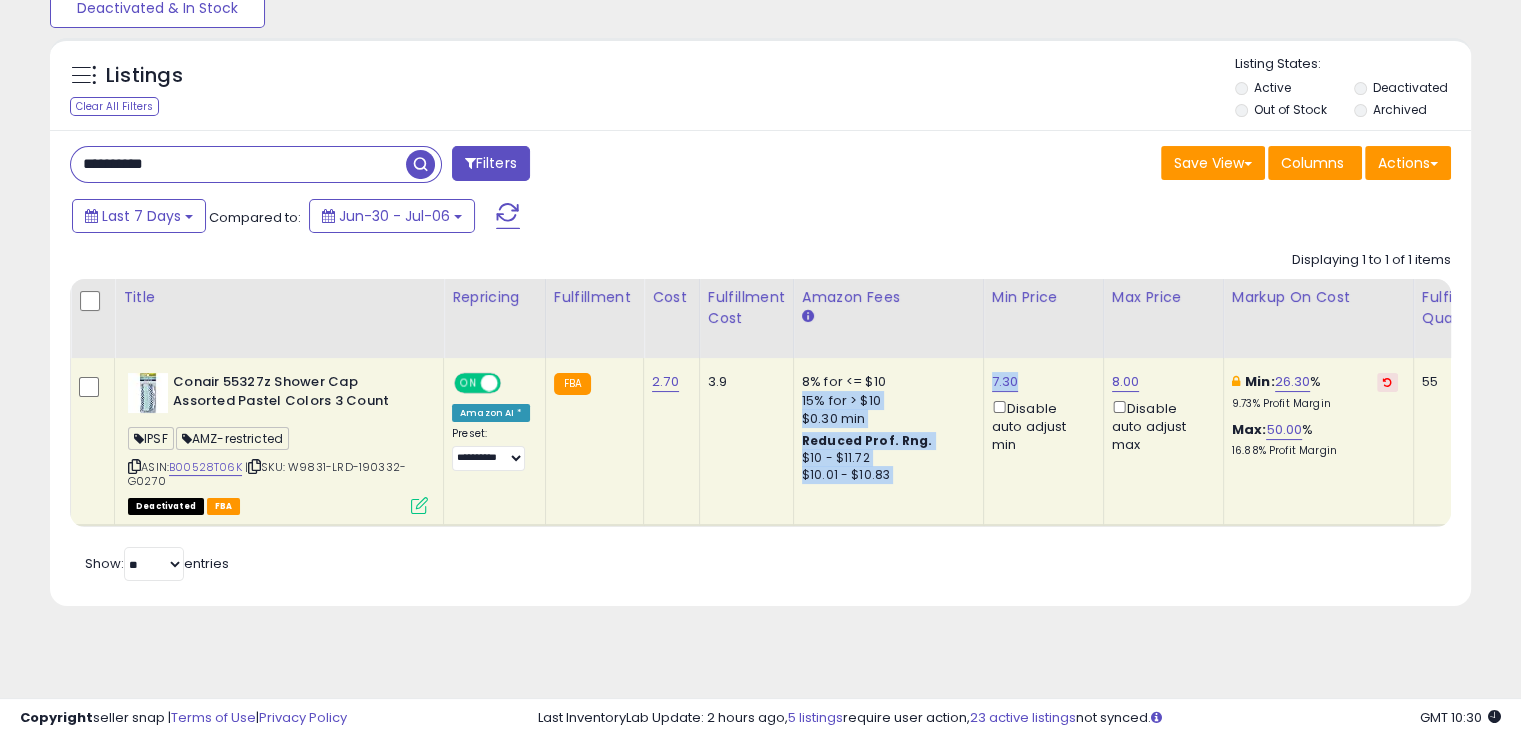drag, startPoint x: 1009, startPoint y: 378, endPoint x: 971, endPoint y: 372, distance: 38.470768 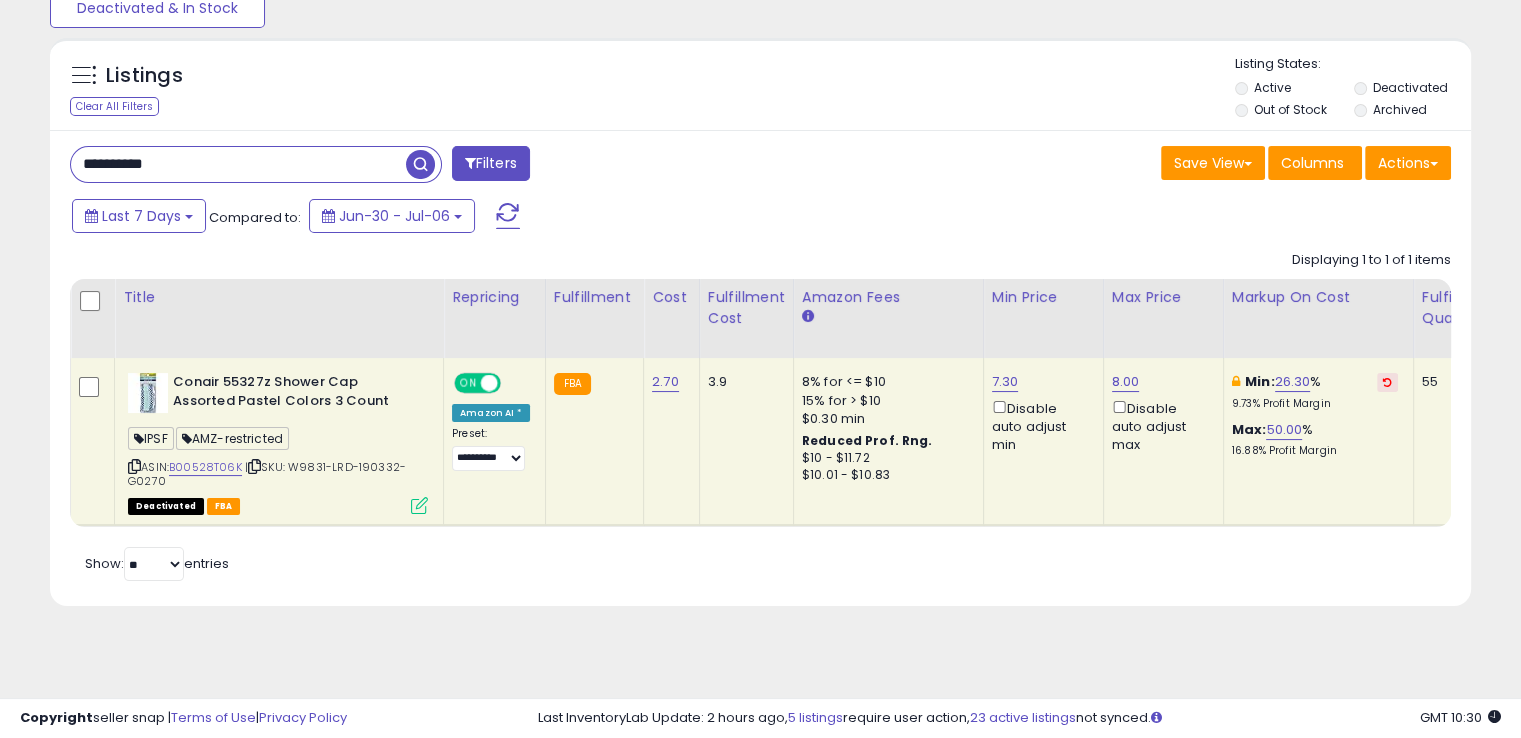 drag, startPoint x: 1010, startPoint y: 159, endPoint x: 1007, endPoint y: 329, distance: 170.02647 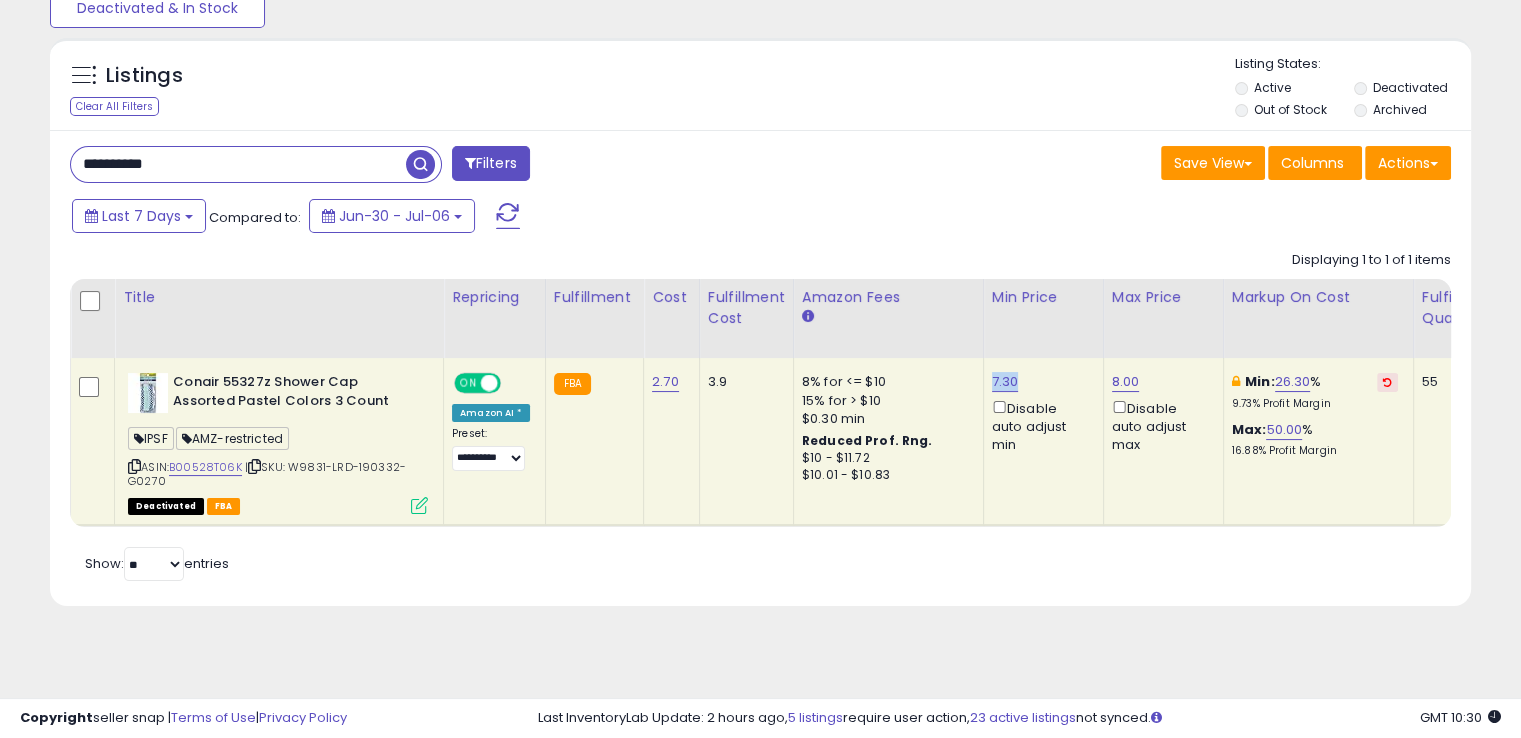drag, startPoint x: 1015, startPoint y: 381, endPoint x: 979, endPoint y: 369, distance: 37.94733 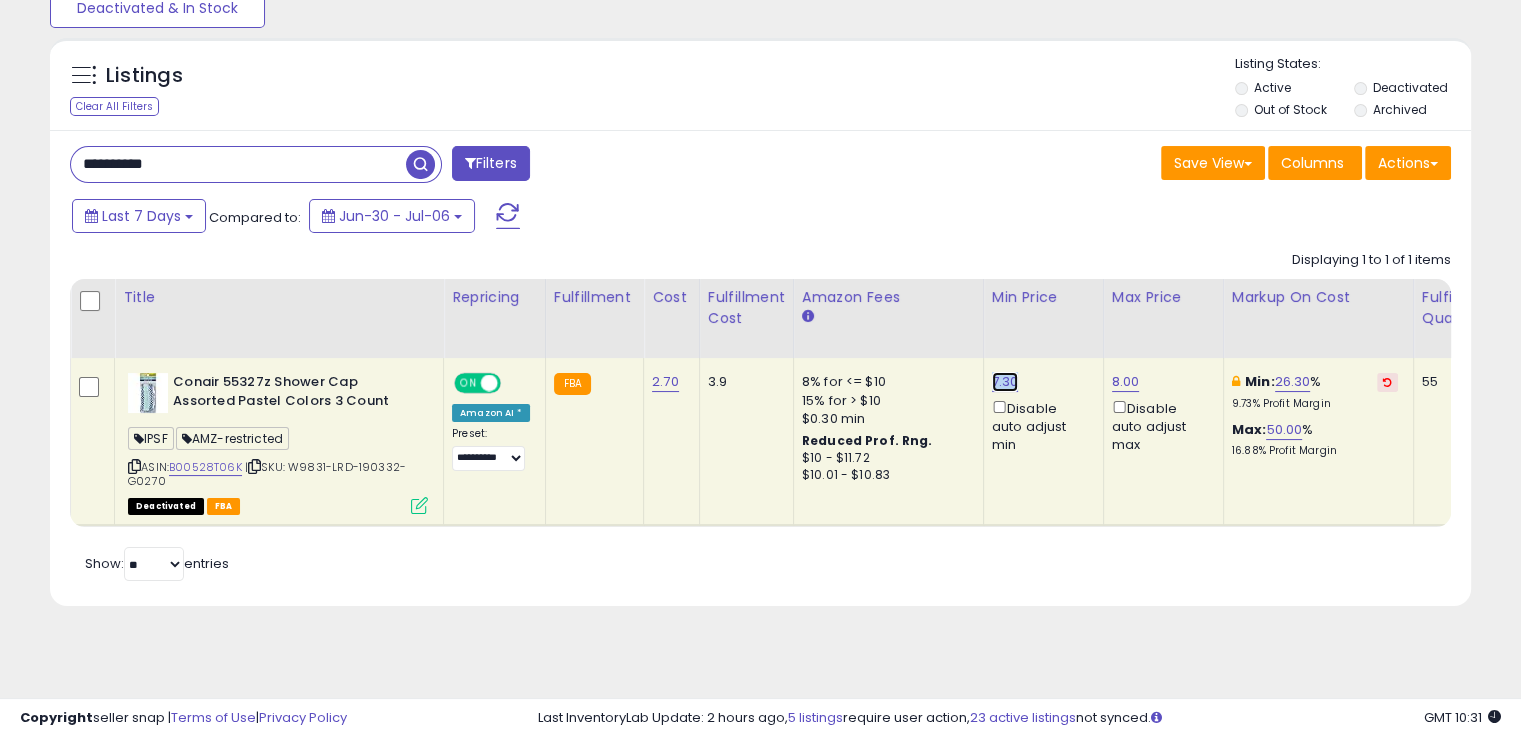 click on "7.30" at bounding box center [1005, 382] 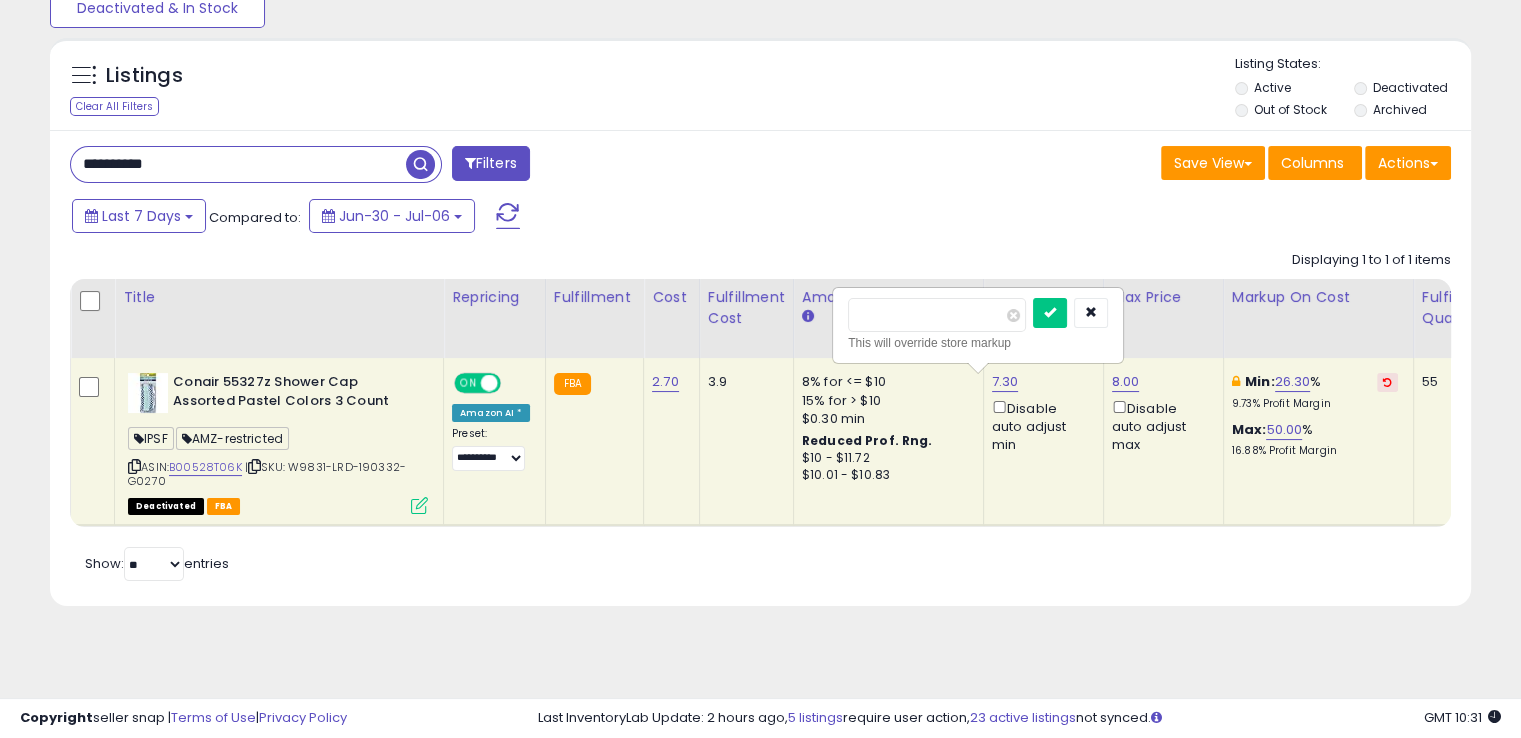 drag, startPoint x: 946, startPoint y: 322, endPoint x: 787, endPoint y: 318, distance: 159.05031 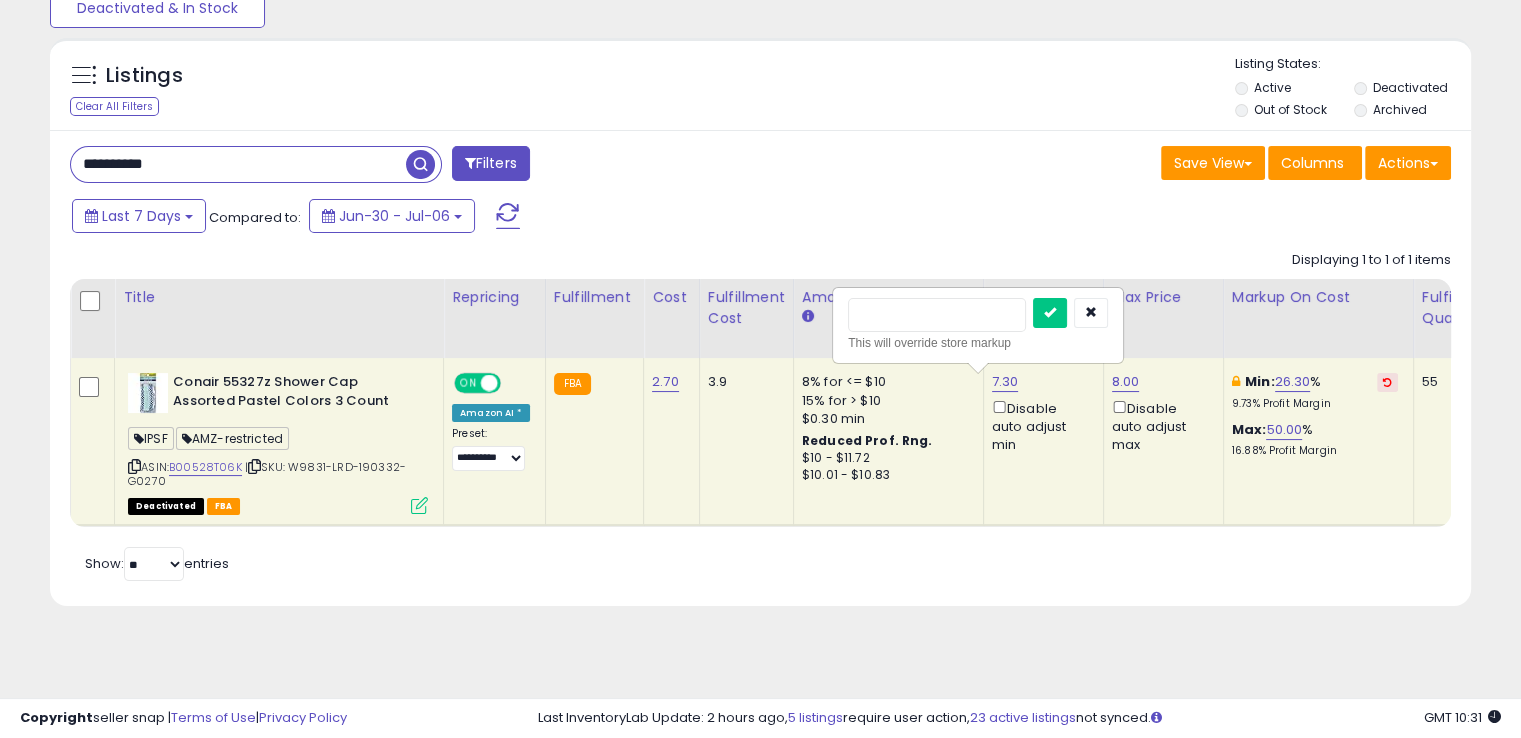 type on "****" 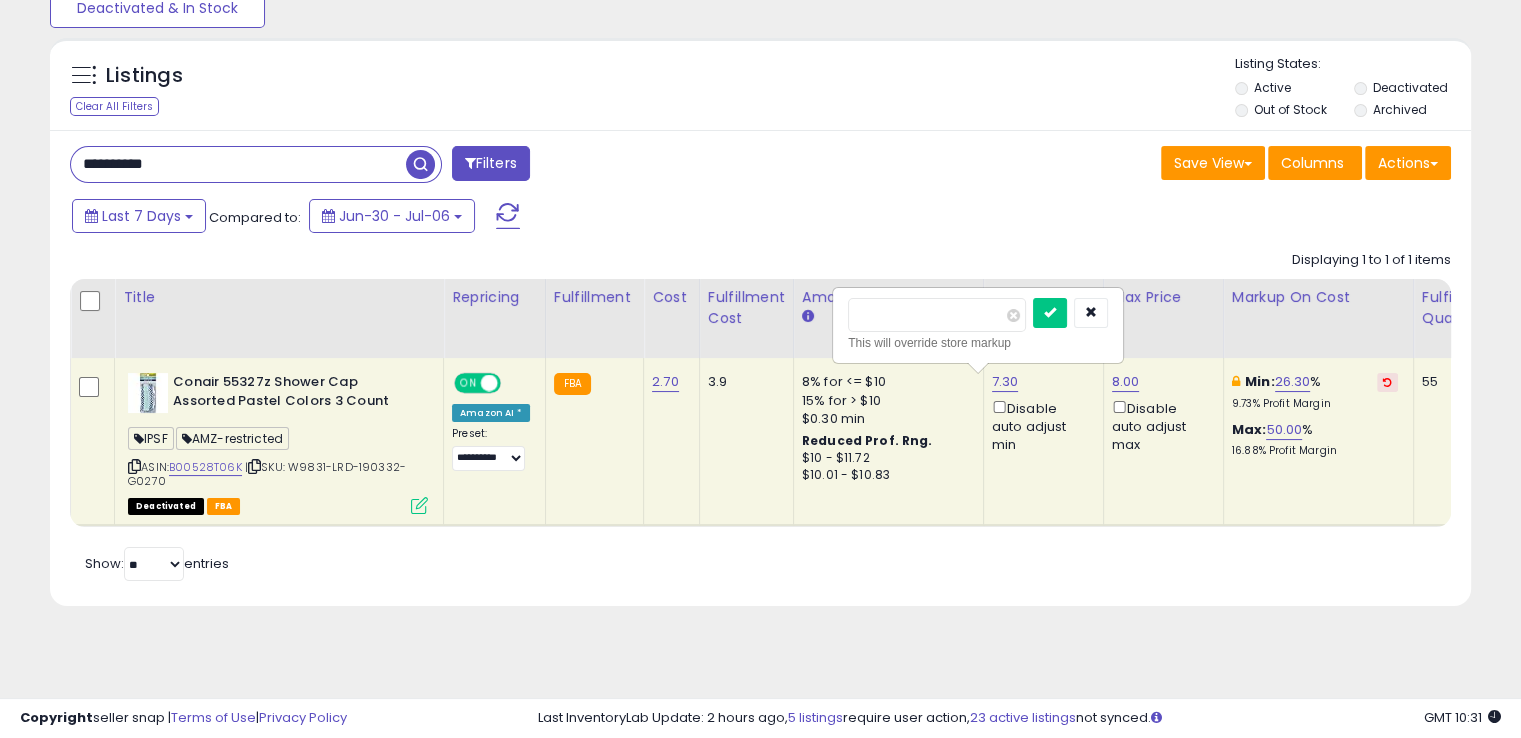 click at bounding box center [1050, 313] 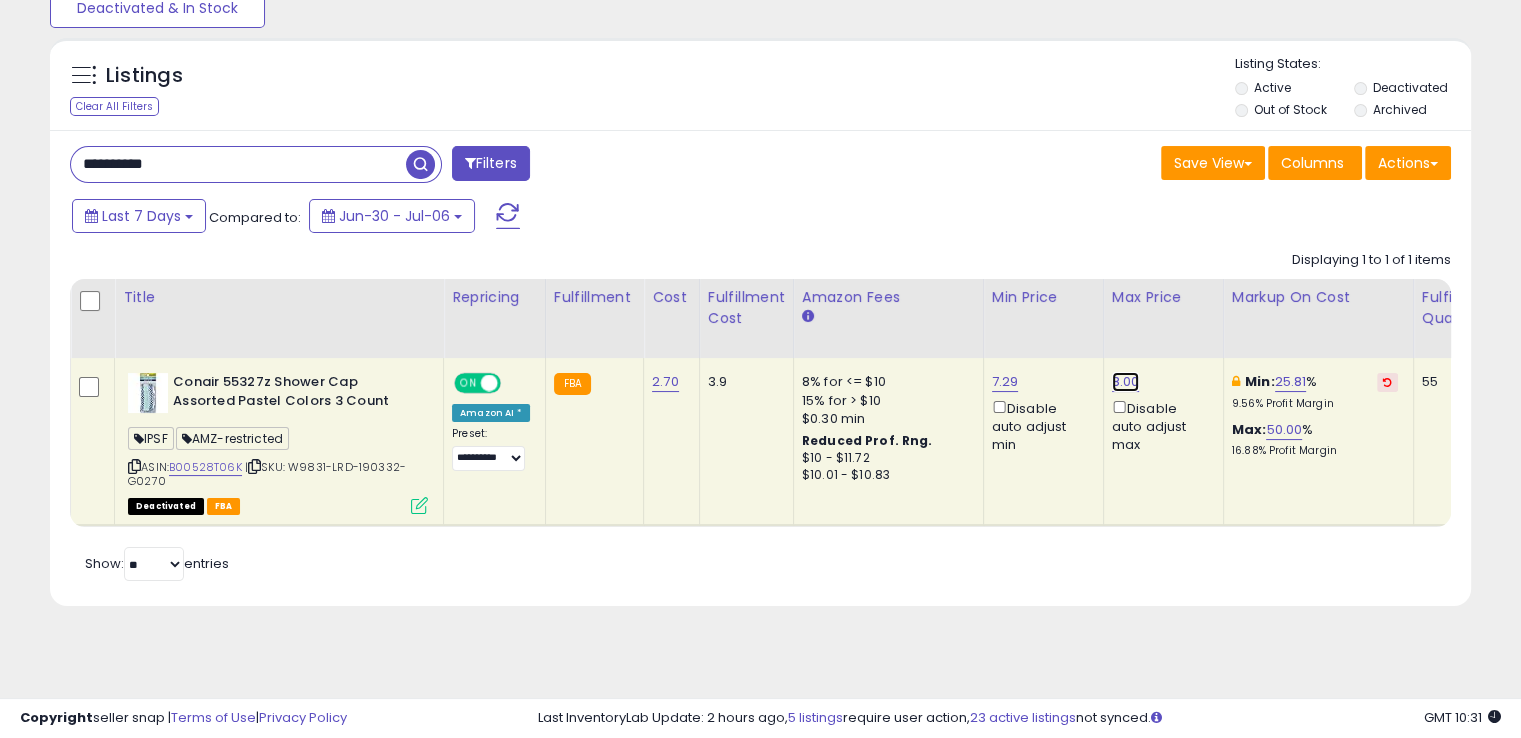 click on "8.00" at bounding box center (1126, 382) 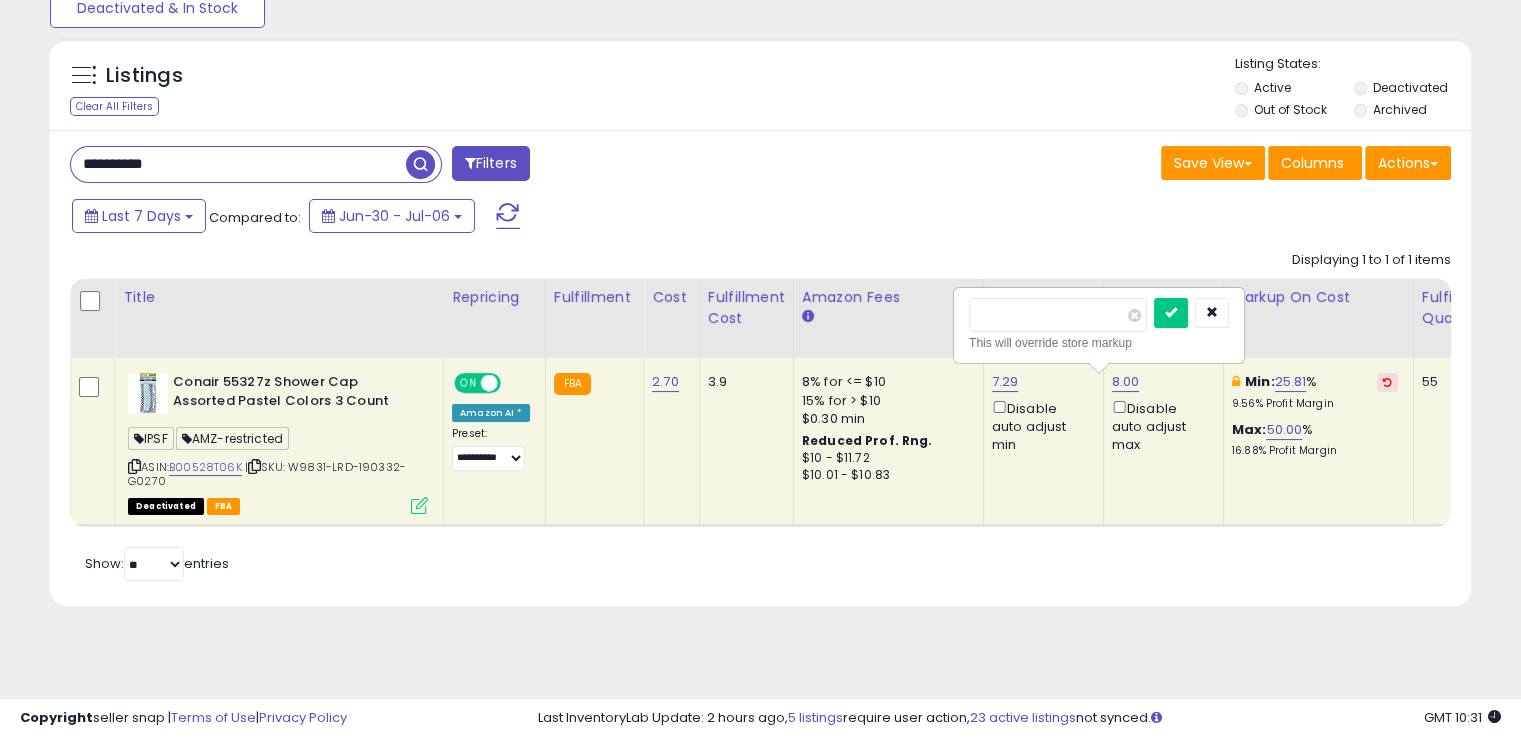 drag, startPoint x: 987, startPoint y: 317, endPoint x: 902, endPoint y: 325, distance: 85.37564 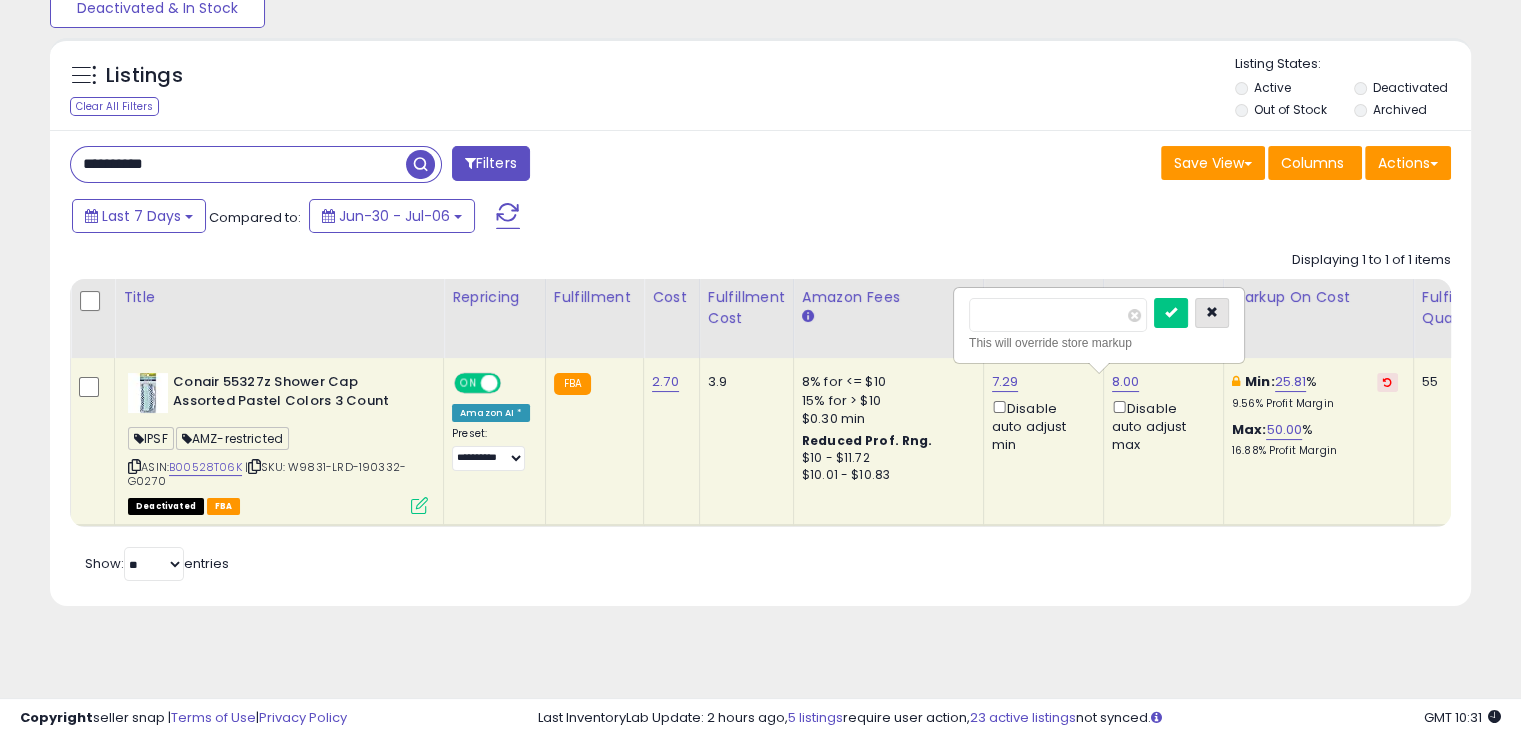 drag, startPoint x: 1249, startPoint y: 320, endPoint x: 1113, endPoint y: 377, distance: 147.46185 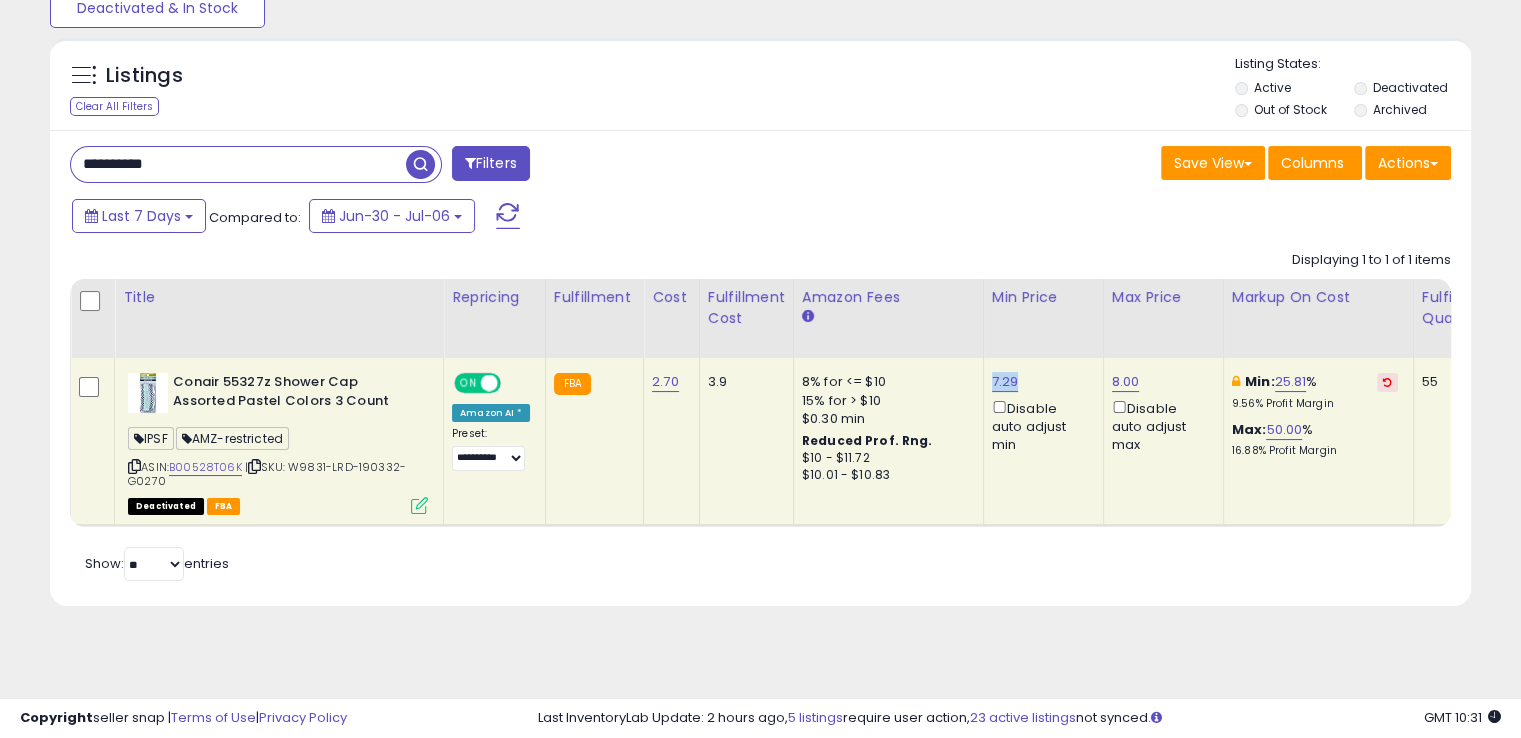 drag, startPoint x: 1028, startPoint y: 376, endPoint x: 975, endPoint y: 377, distance: 53.009434 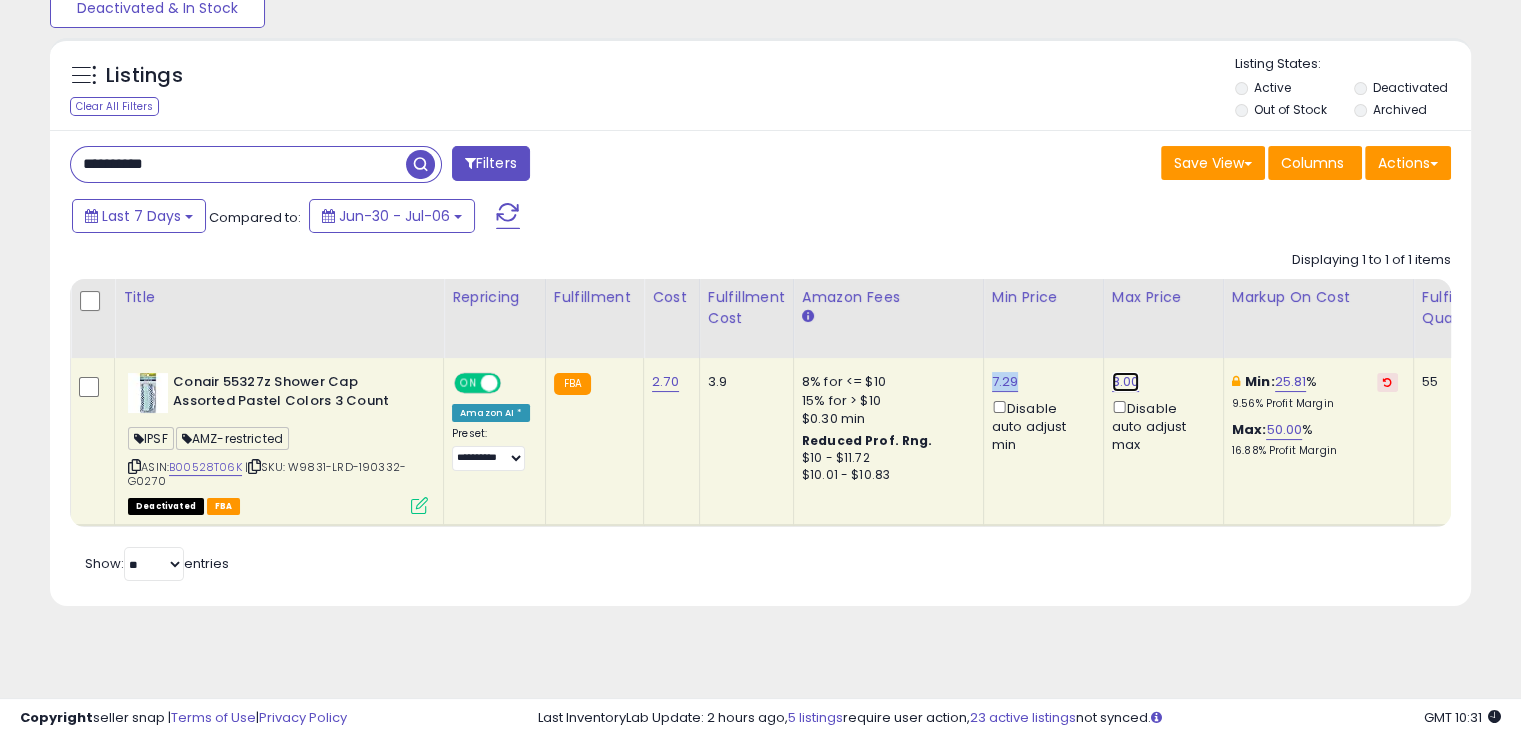 click on "8.00" at bounding box center (1126, 382) 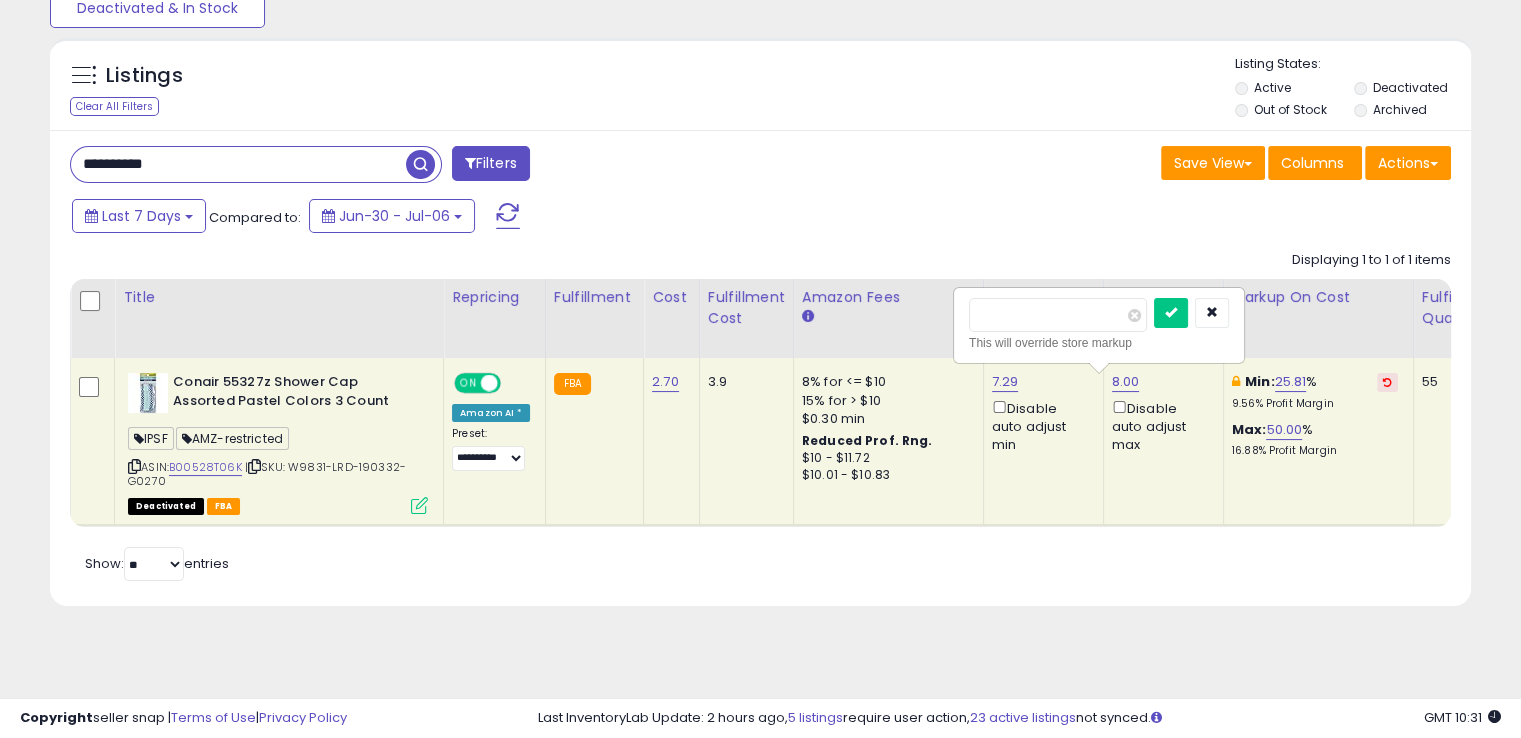 drag, startPoint x: 1035, startPoint y: 313, endPoint x: 969, endPoint y: 315, distance: 66.0303 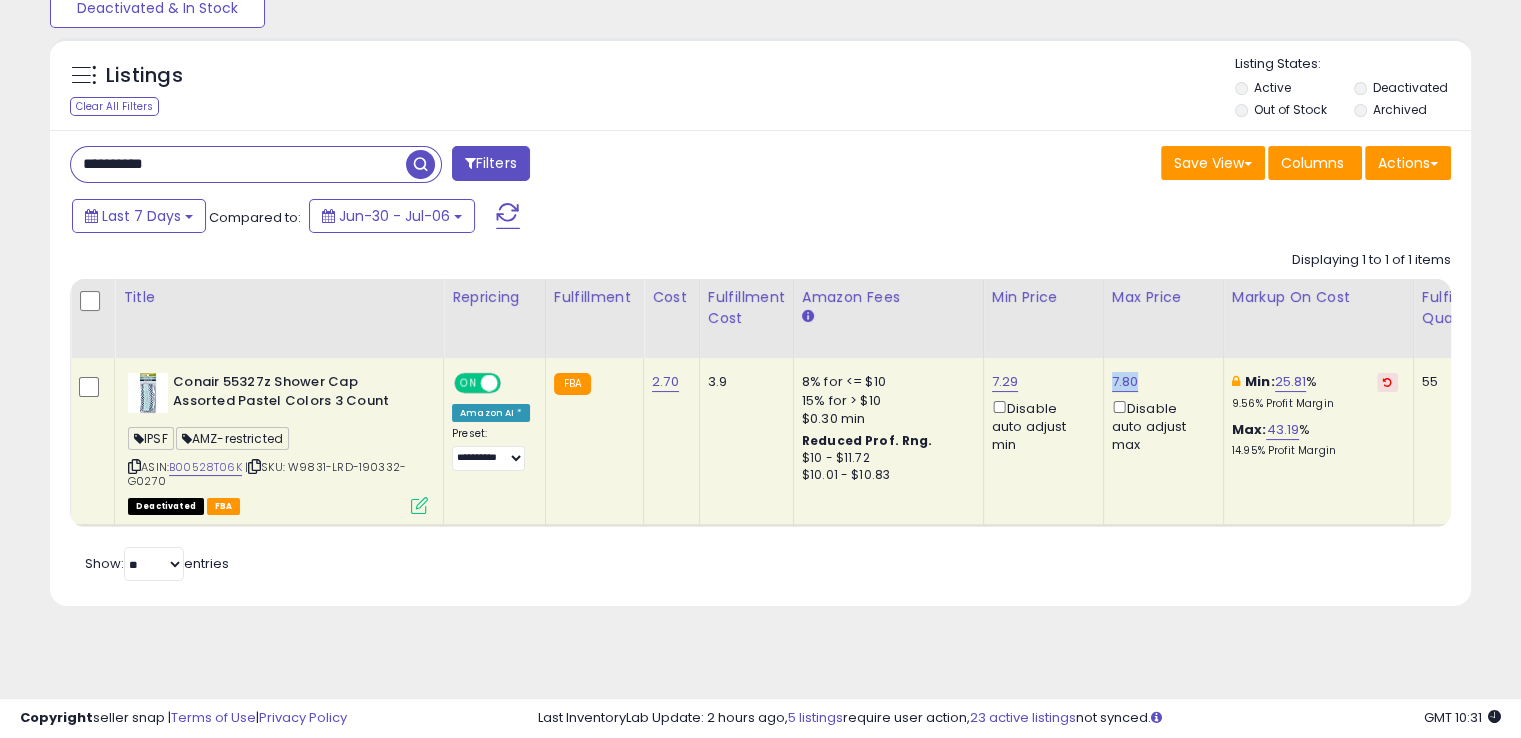 drag, startPoint x: 1128, startPoint y: 374, endPoint x: 1100, endPoint y: 369, distance: 28.442924 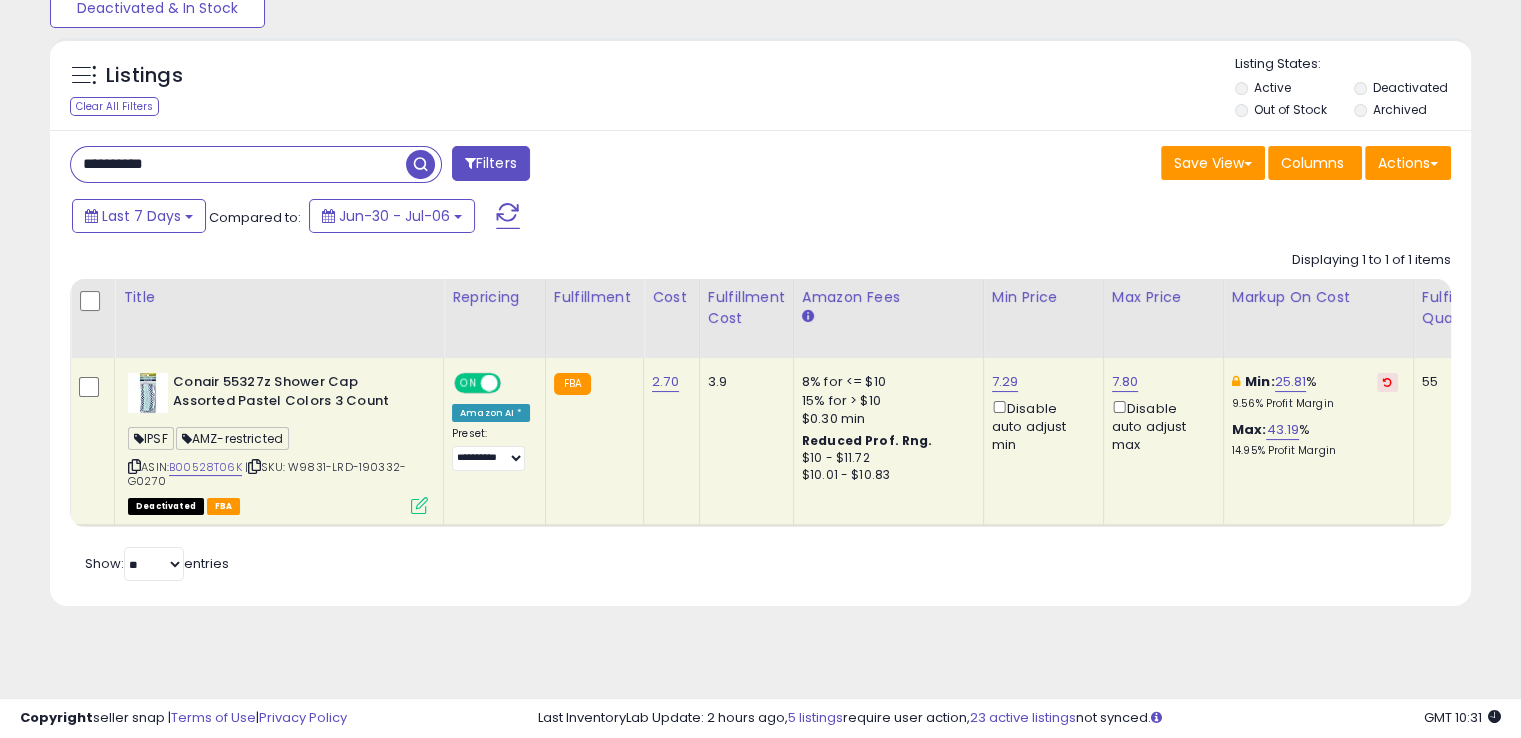 click on "**********" at bounding box center (238, 164) 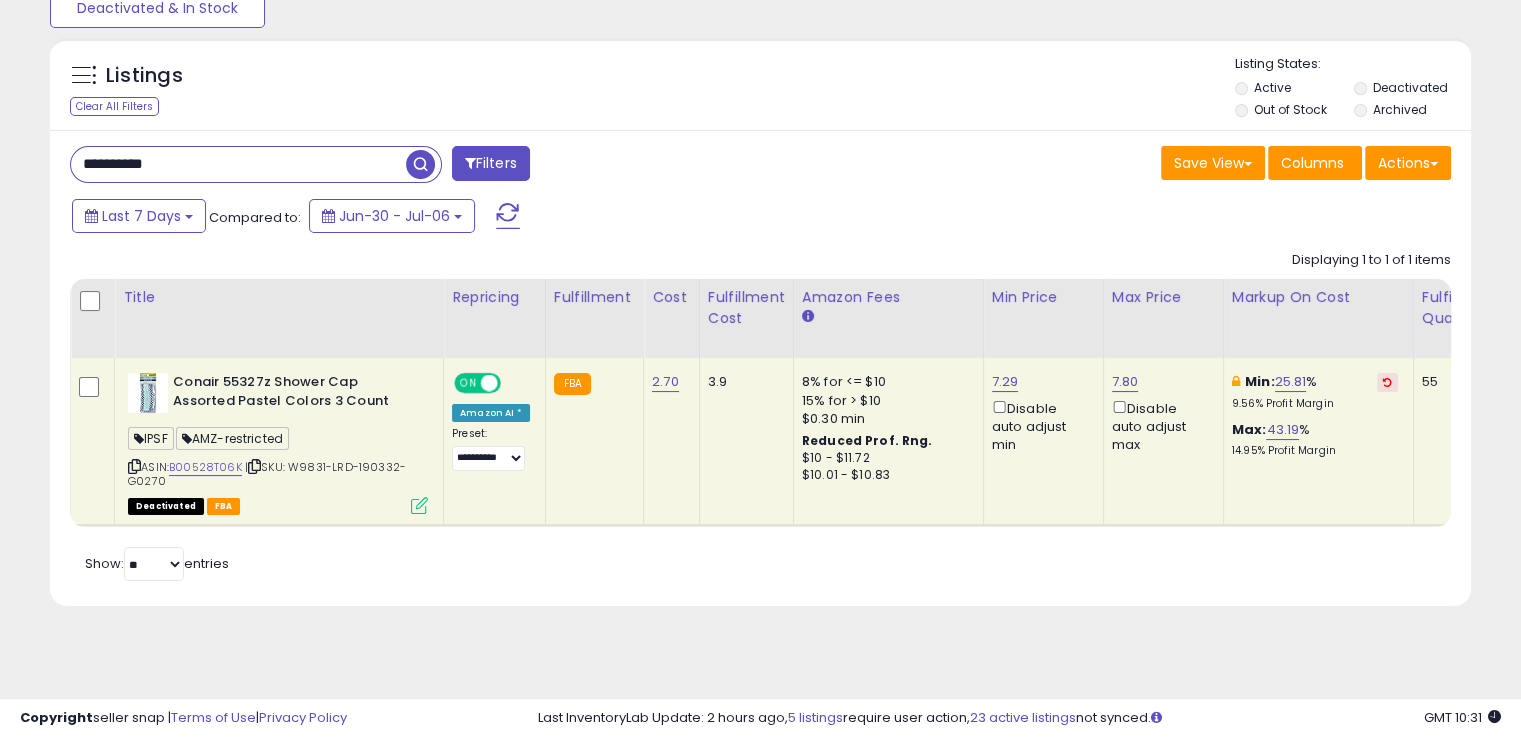 paste 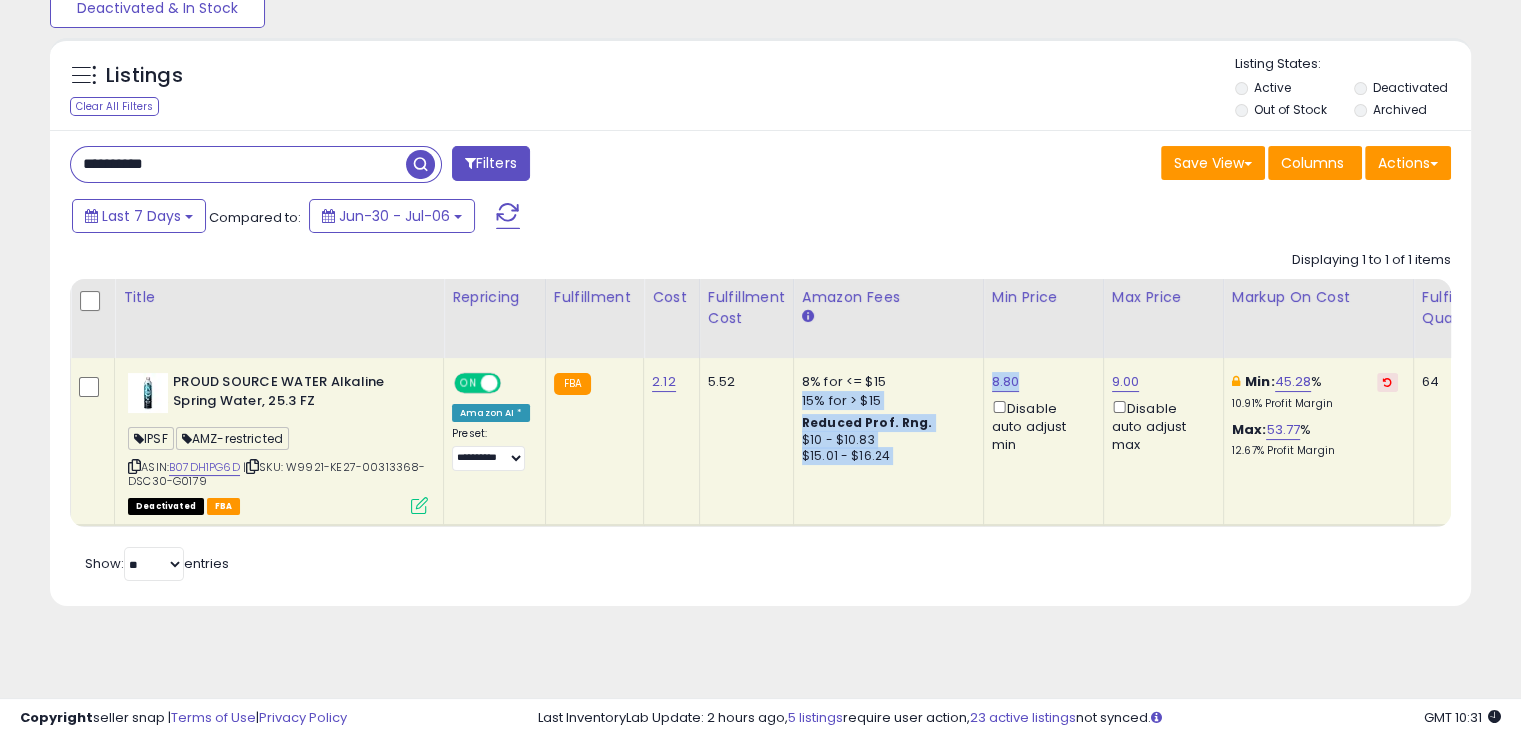 drag, startPoint x: 1024, startPoint y: 381, endPoint x: 971, endPoint y: 382, distance: 53.009434 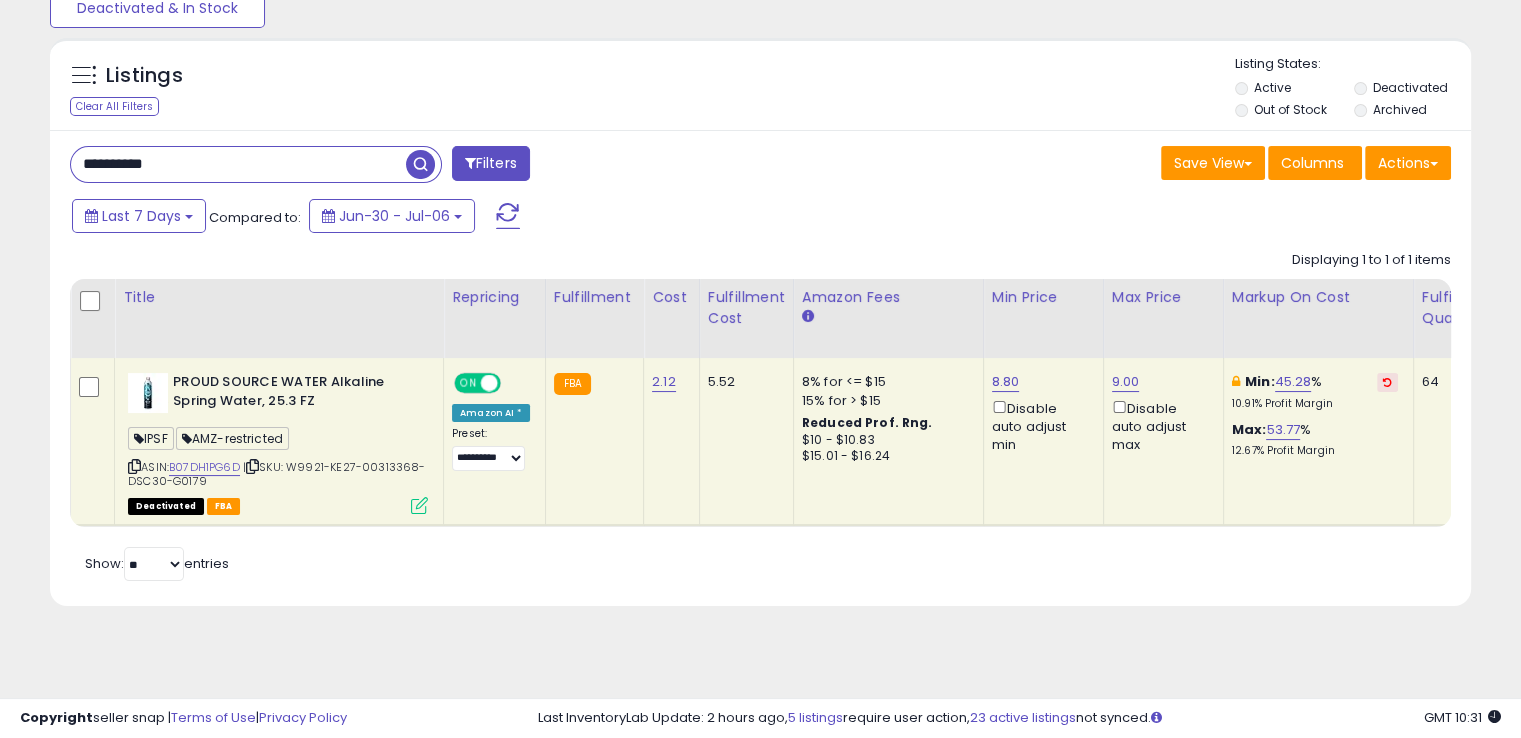 click on "Save View
Save As New View
Update Current View
Columns
Actions
Import  Export Visible Columns" at bounding box center [1114, 165] 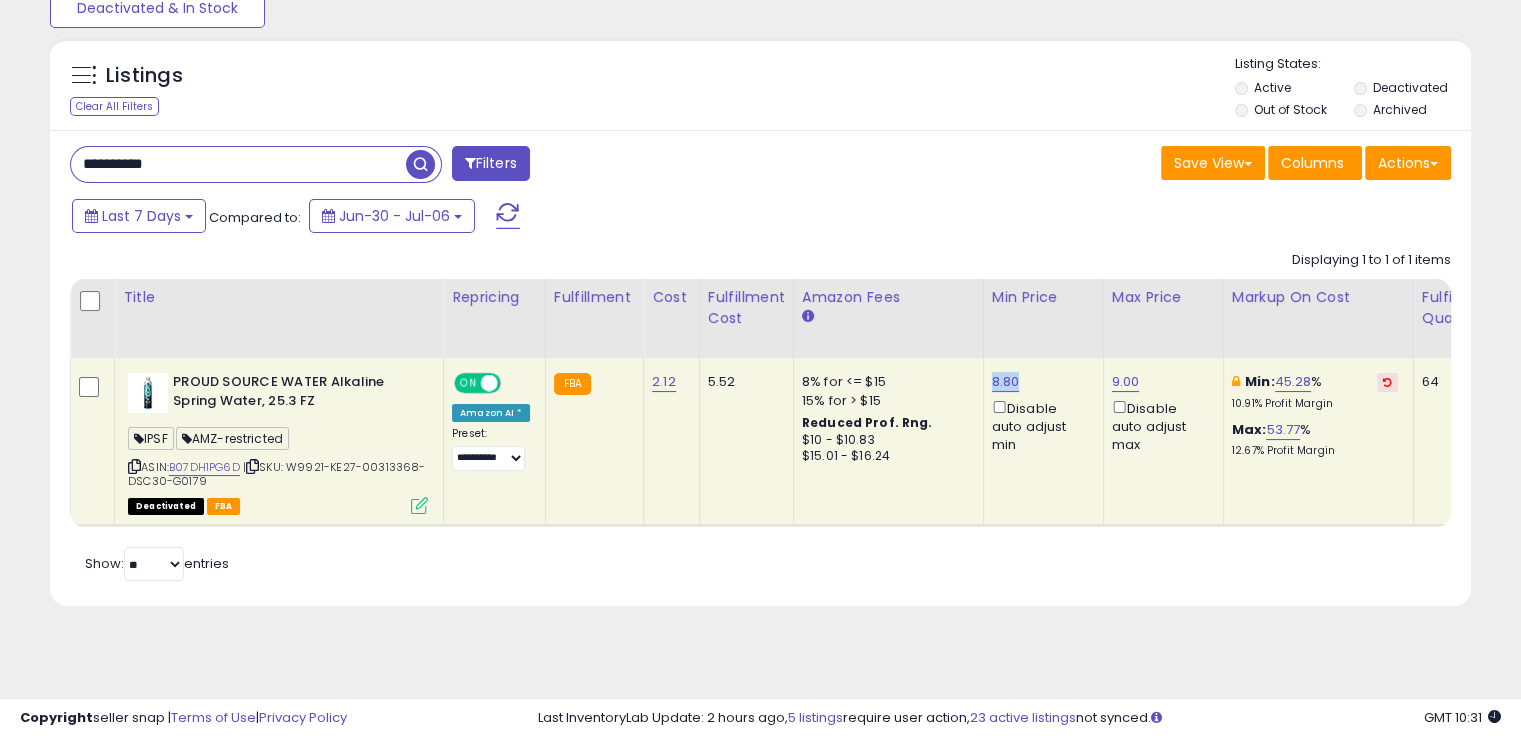 drag, startPoint x: 1019, startPoint y: 377, endPoint x: 972, endPoint y: 378, distance: 47.010635 